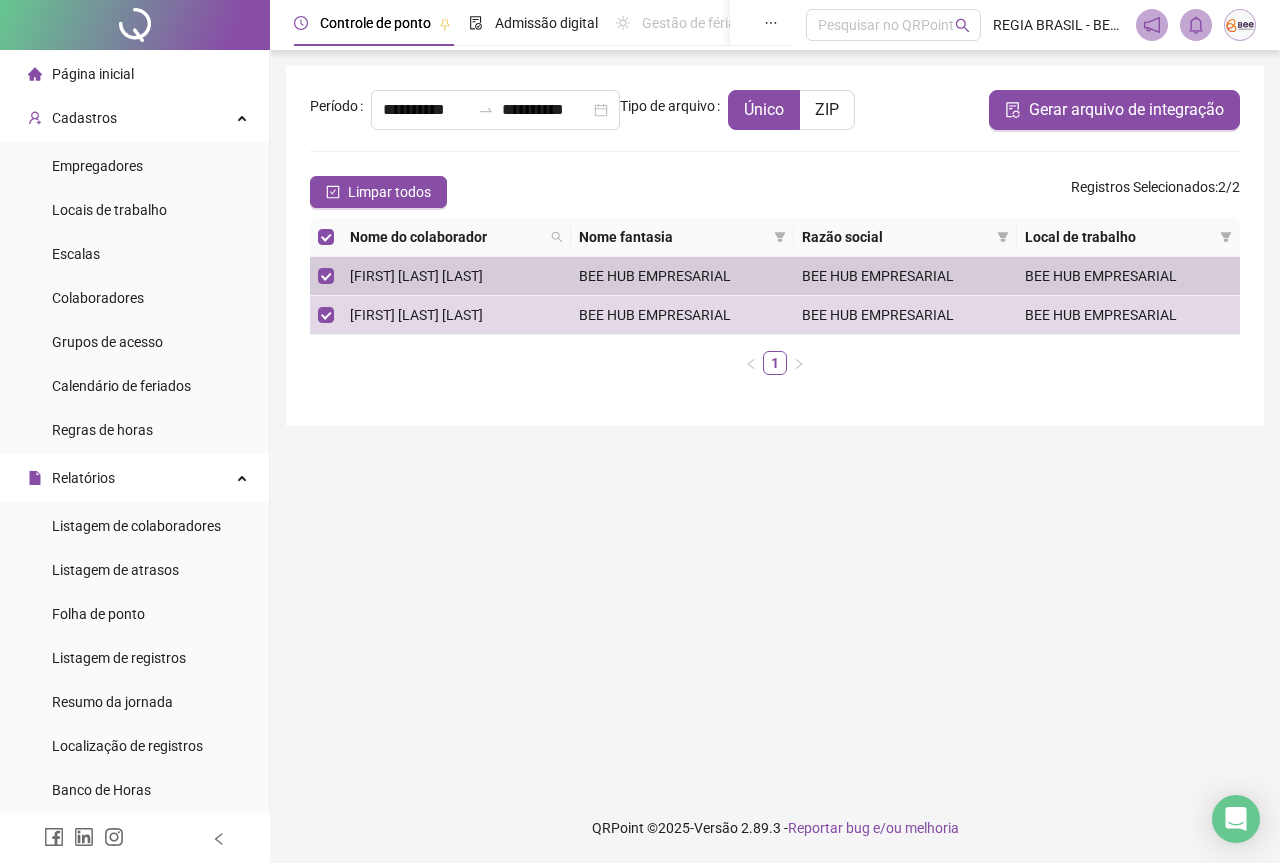 scroll, scrollTop: 0, scrollLeft: 0, axis: both 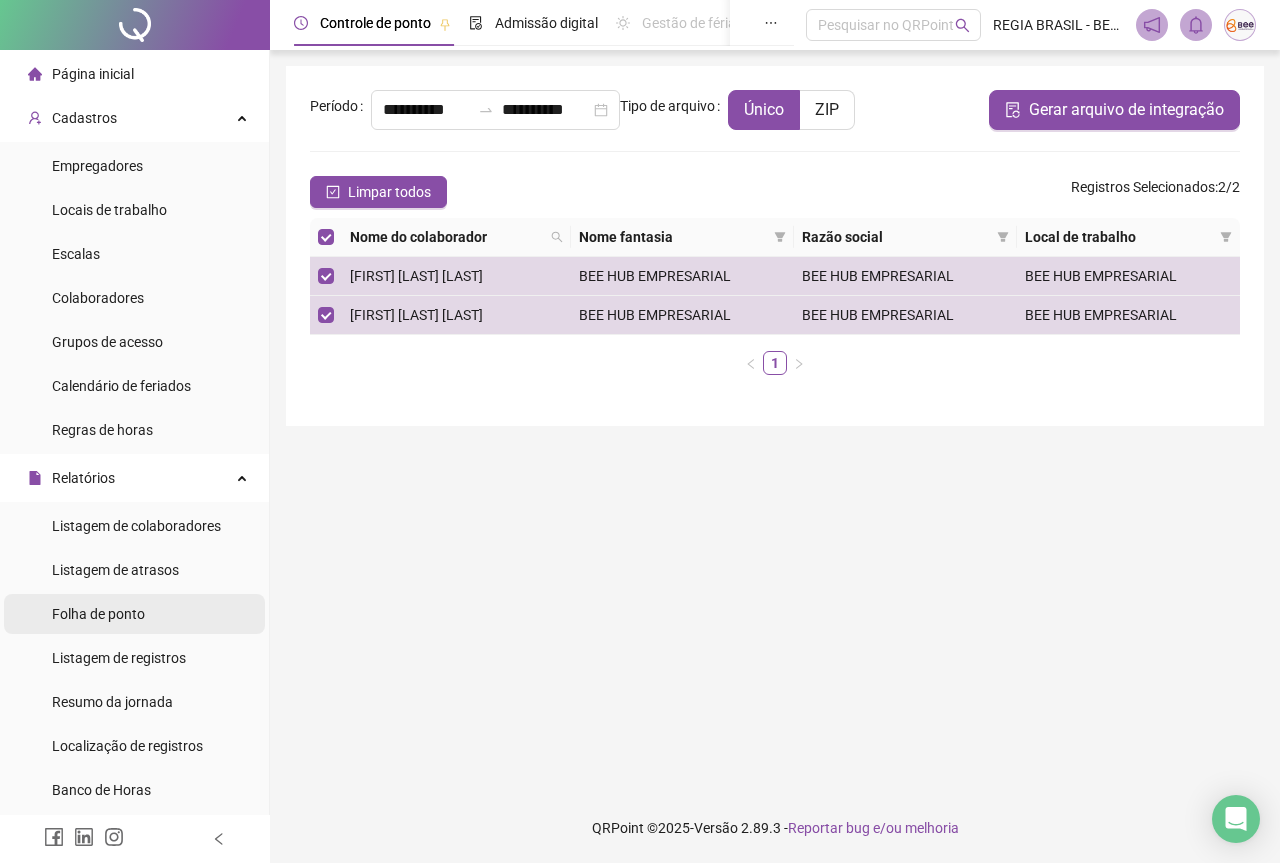 click on "Folha de ponto" at bounding box center [98, 614] 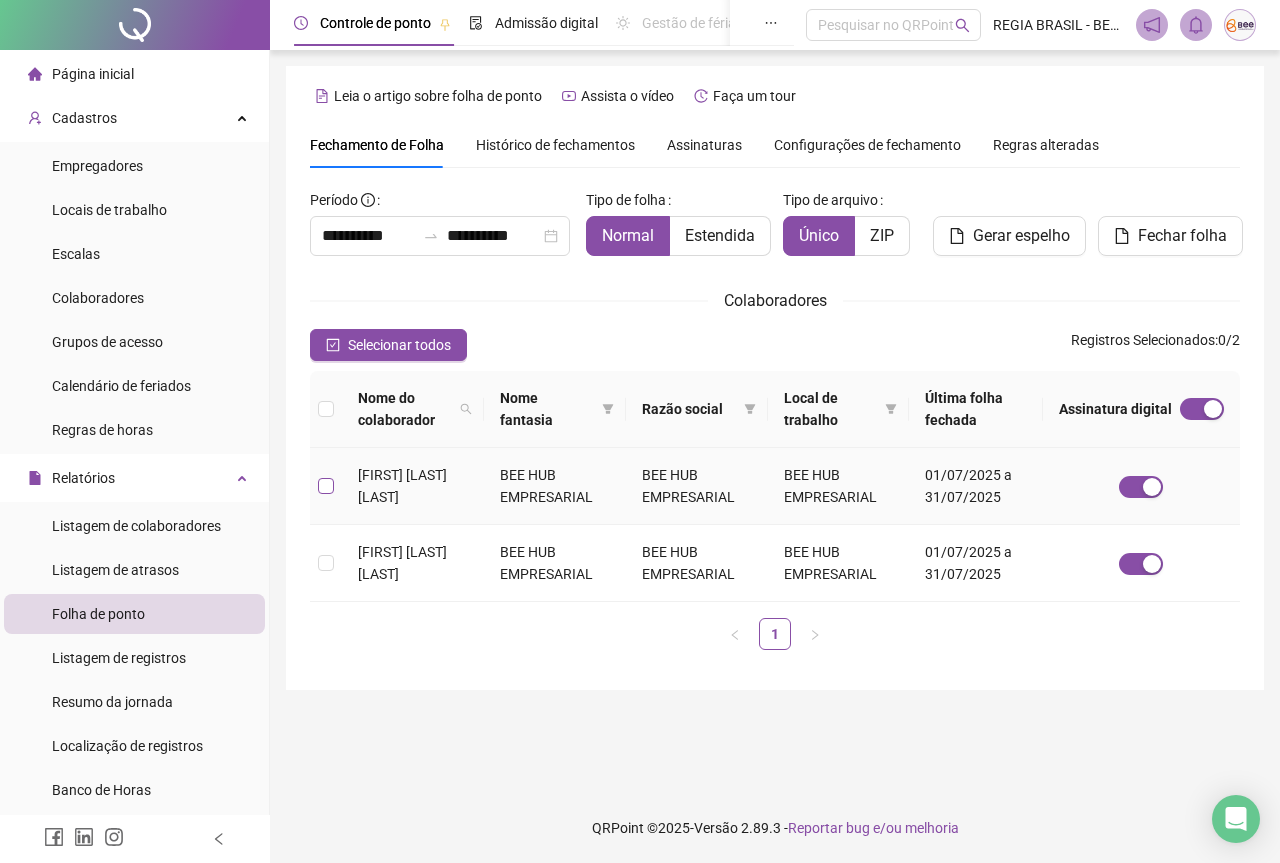 click at bounding box center [326, 486] 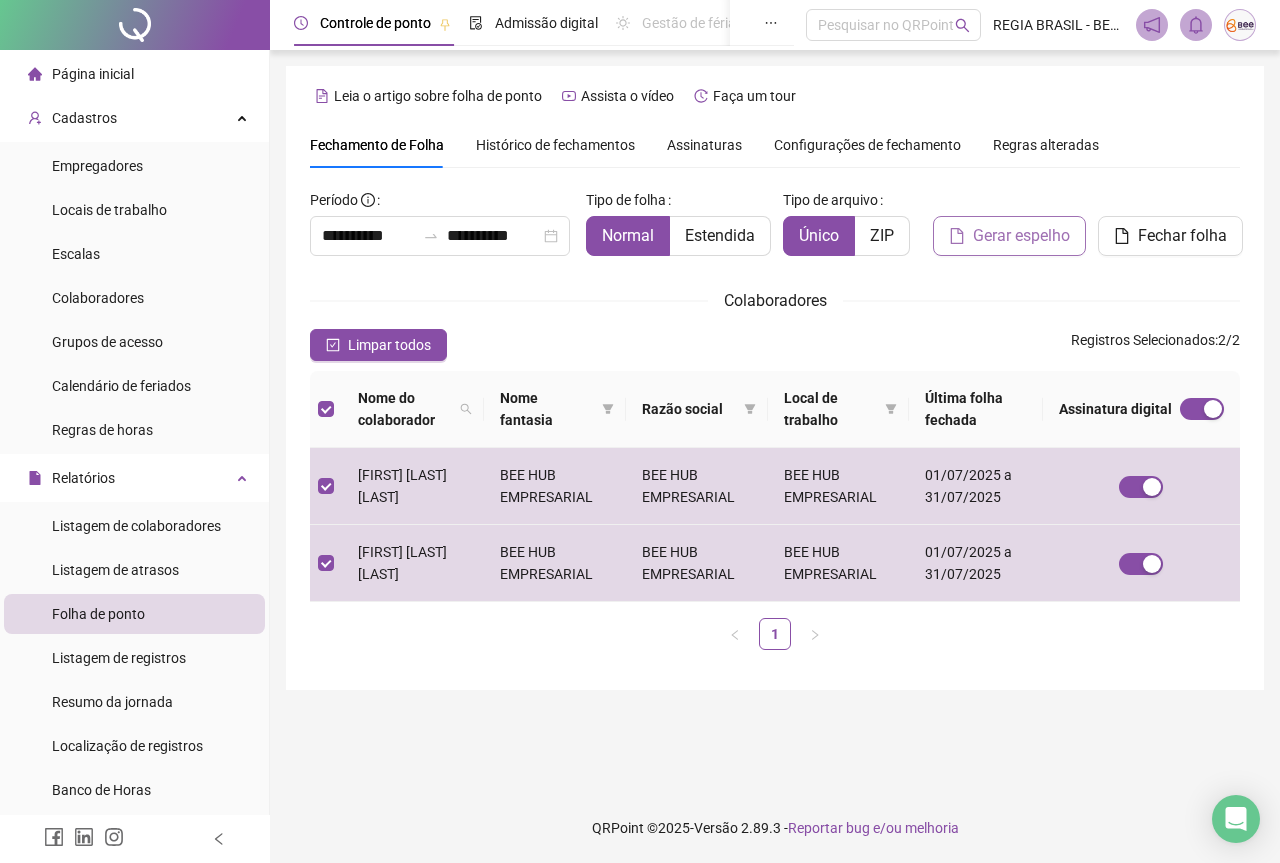 click on "Gerar espelho" at bounding box center (1021, 236) 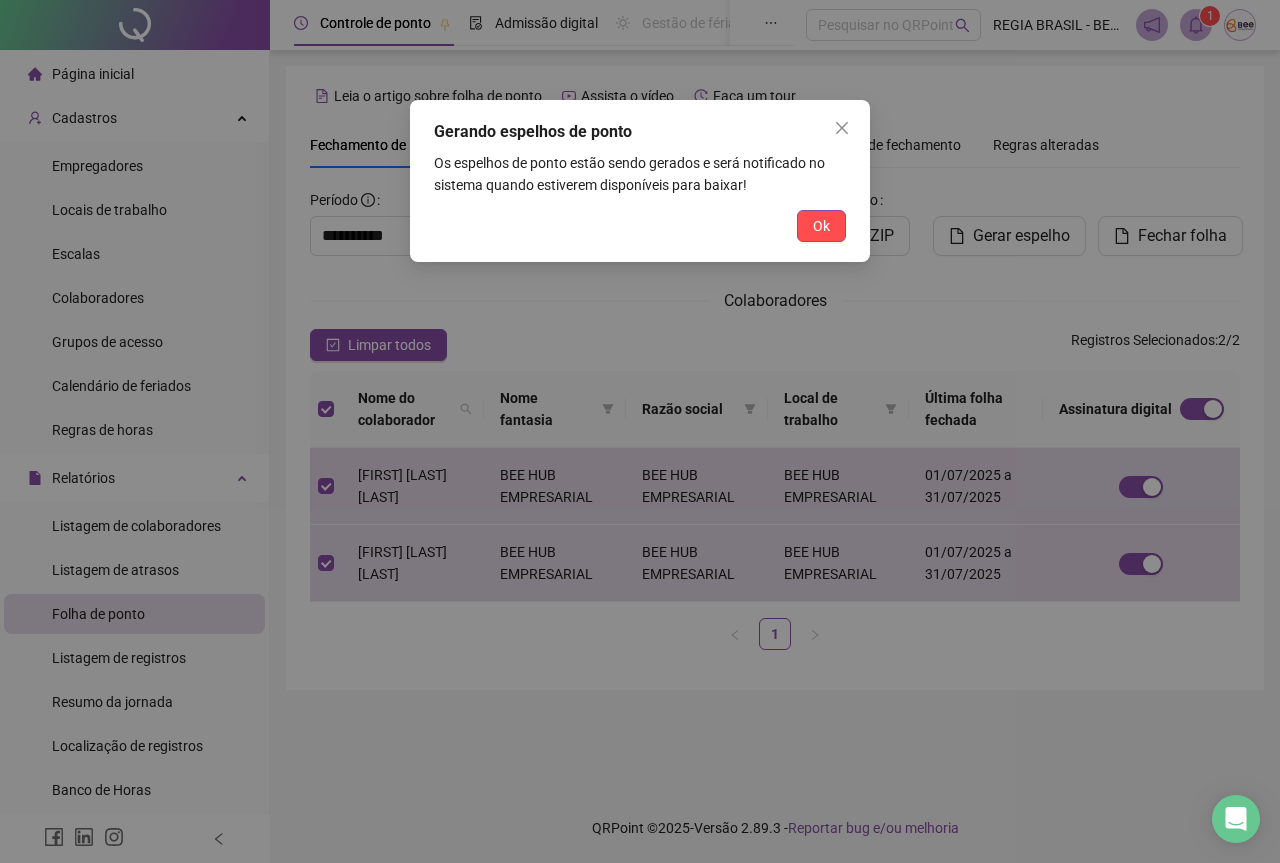 drag, startPoint x: 797, startPoint y: 220, endPoint x: 884, endPoint y: 162, distance: 104.56099 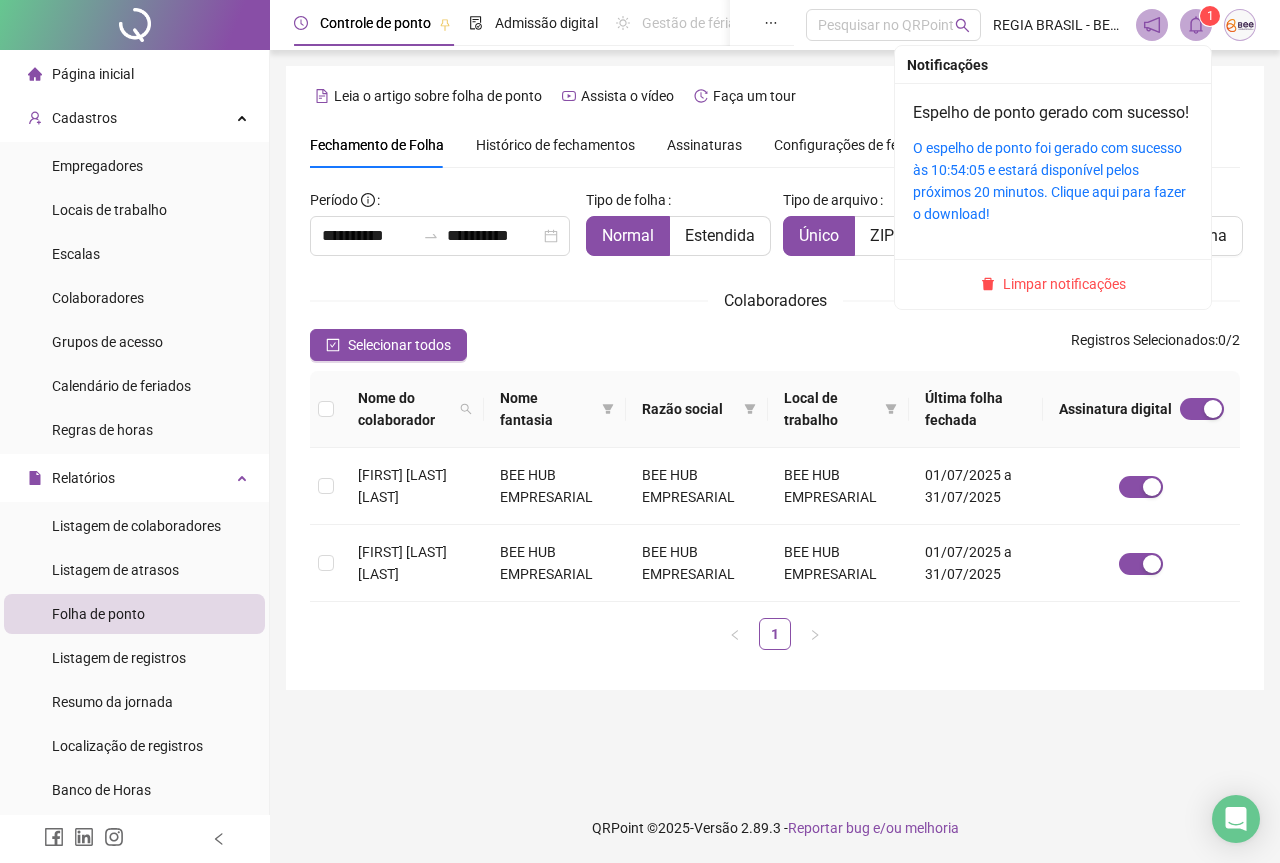 click 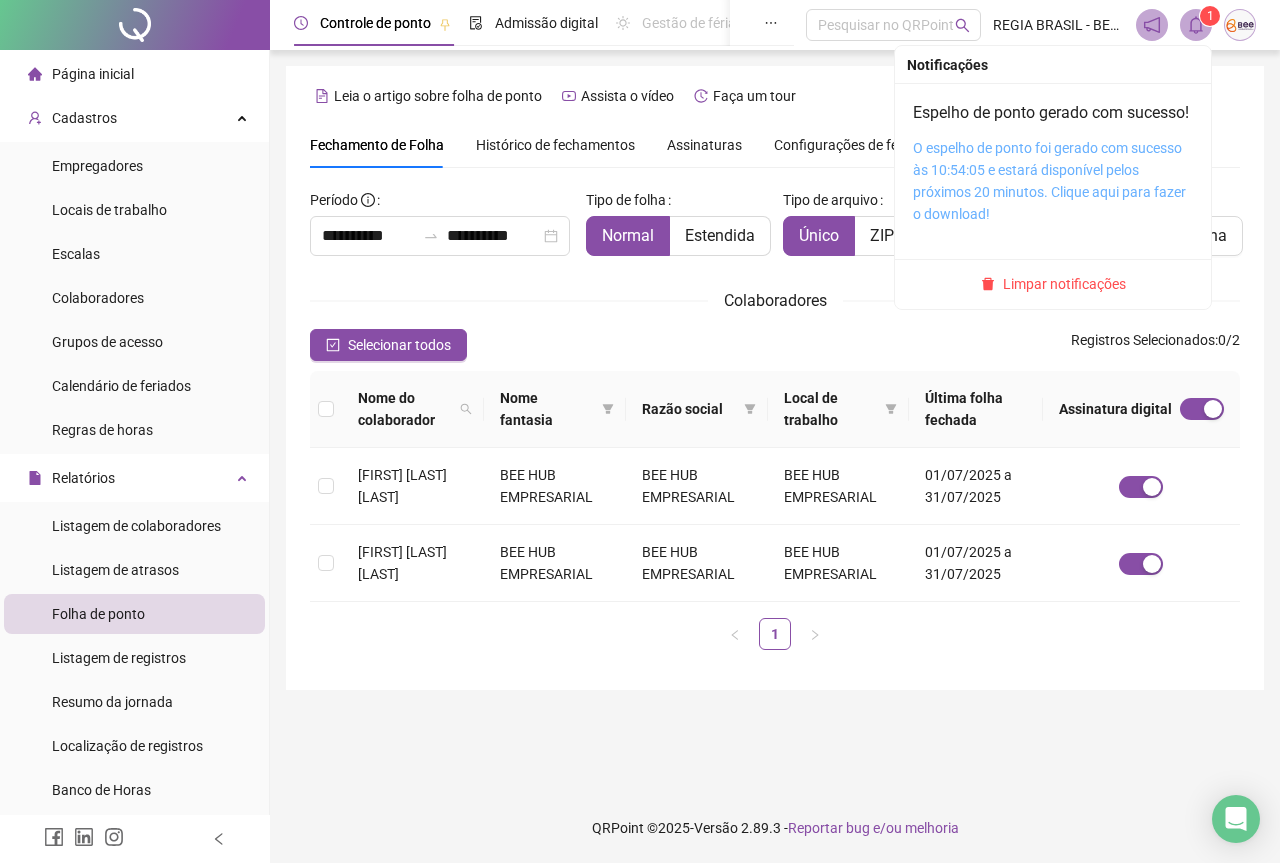 click on "O espelho de ponto foi gerado com sucesso às 10:54:05 e estará disponível pelos próximos 20 minutos.
Clique aqui para fazer o download!" at bounding box center (1049, 181) 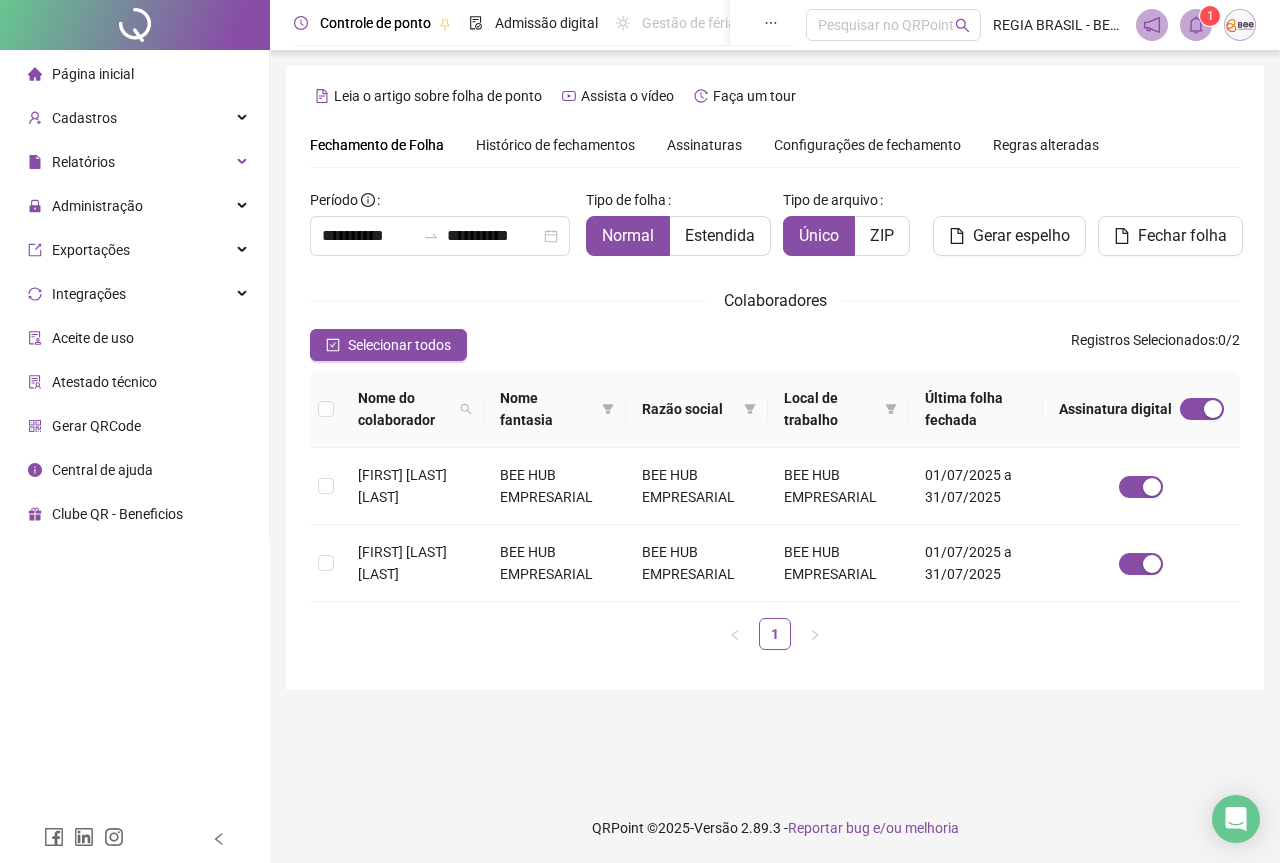 scroll, scrollTop: 0, scrollLeft: 0, axis: both 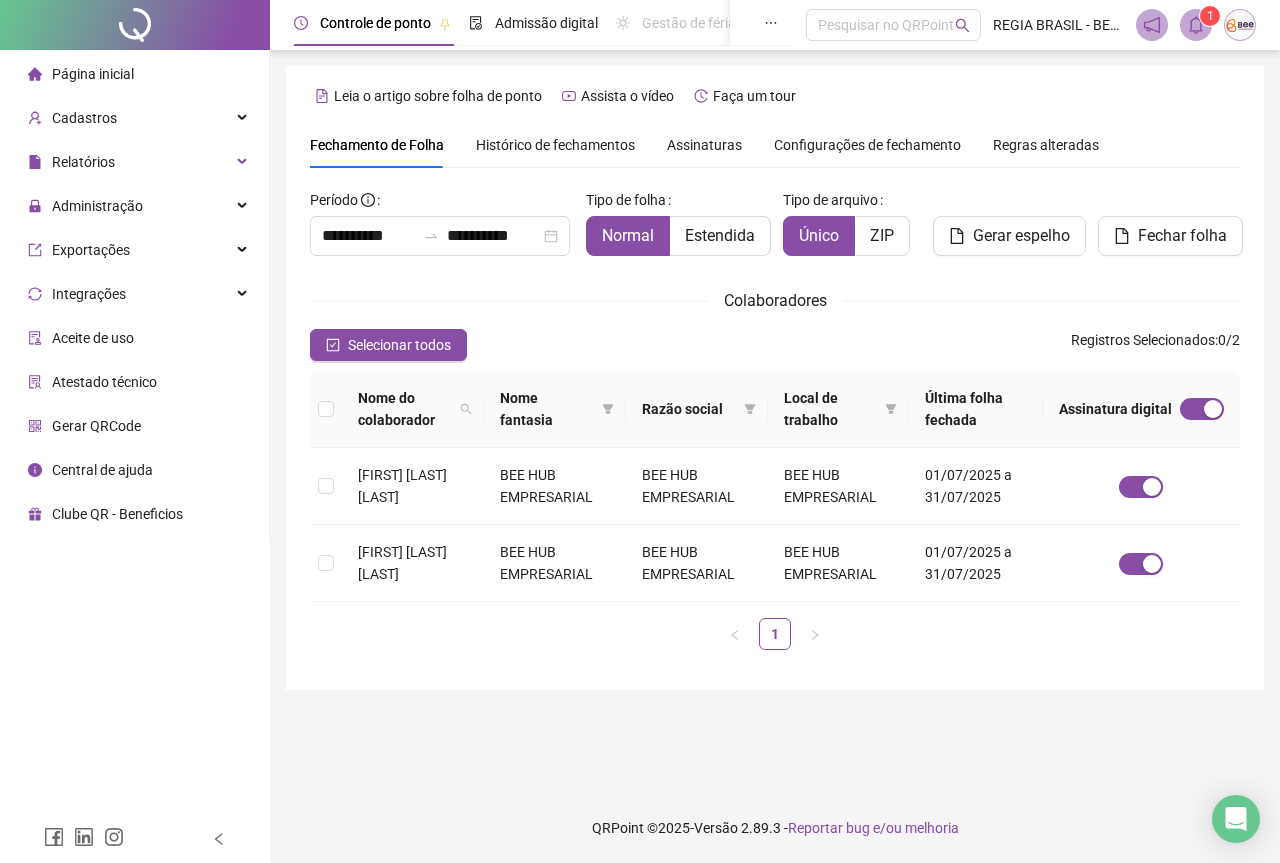 click at bounding box center [1240, 25] 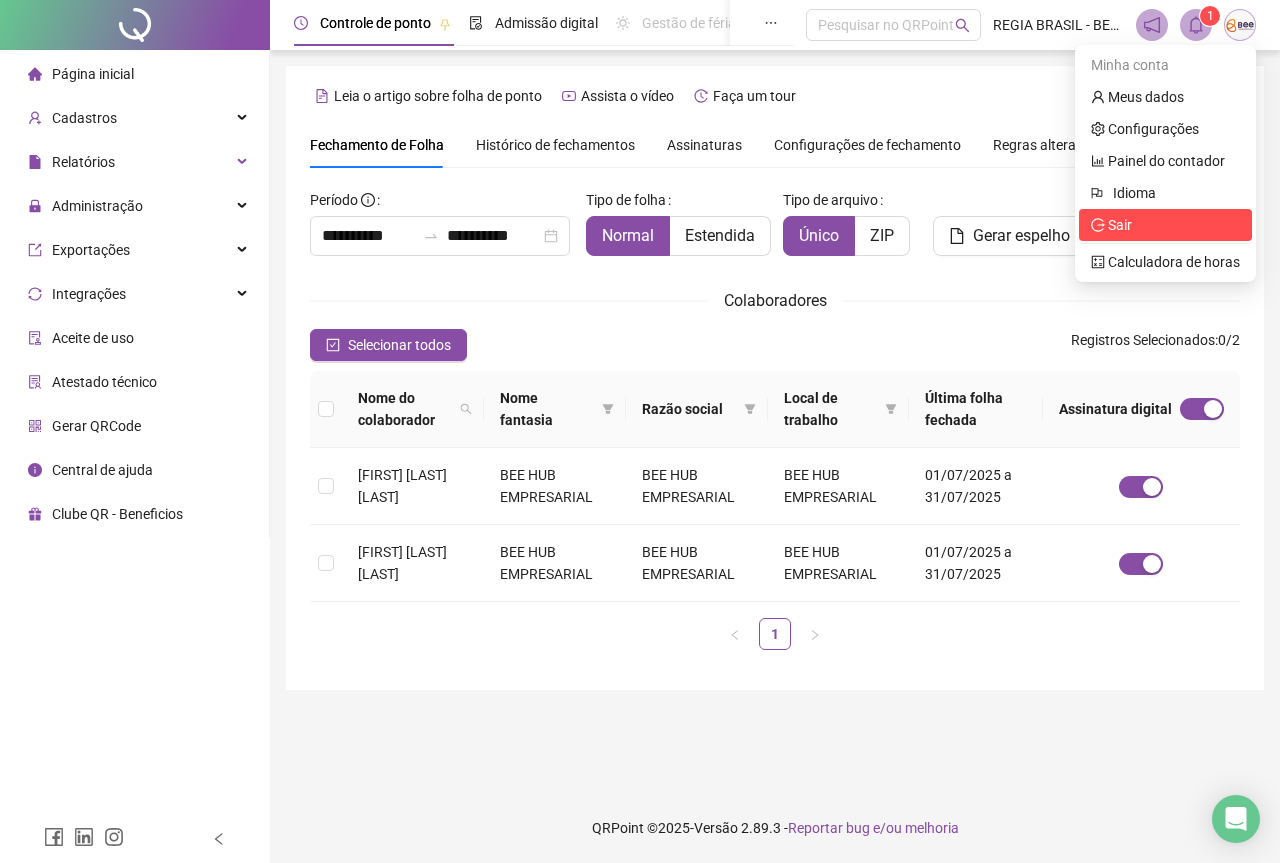 click on "Sair" at bounding box center [1165, 225] 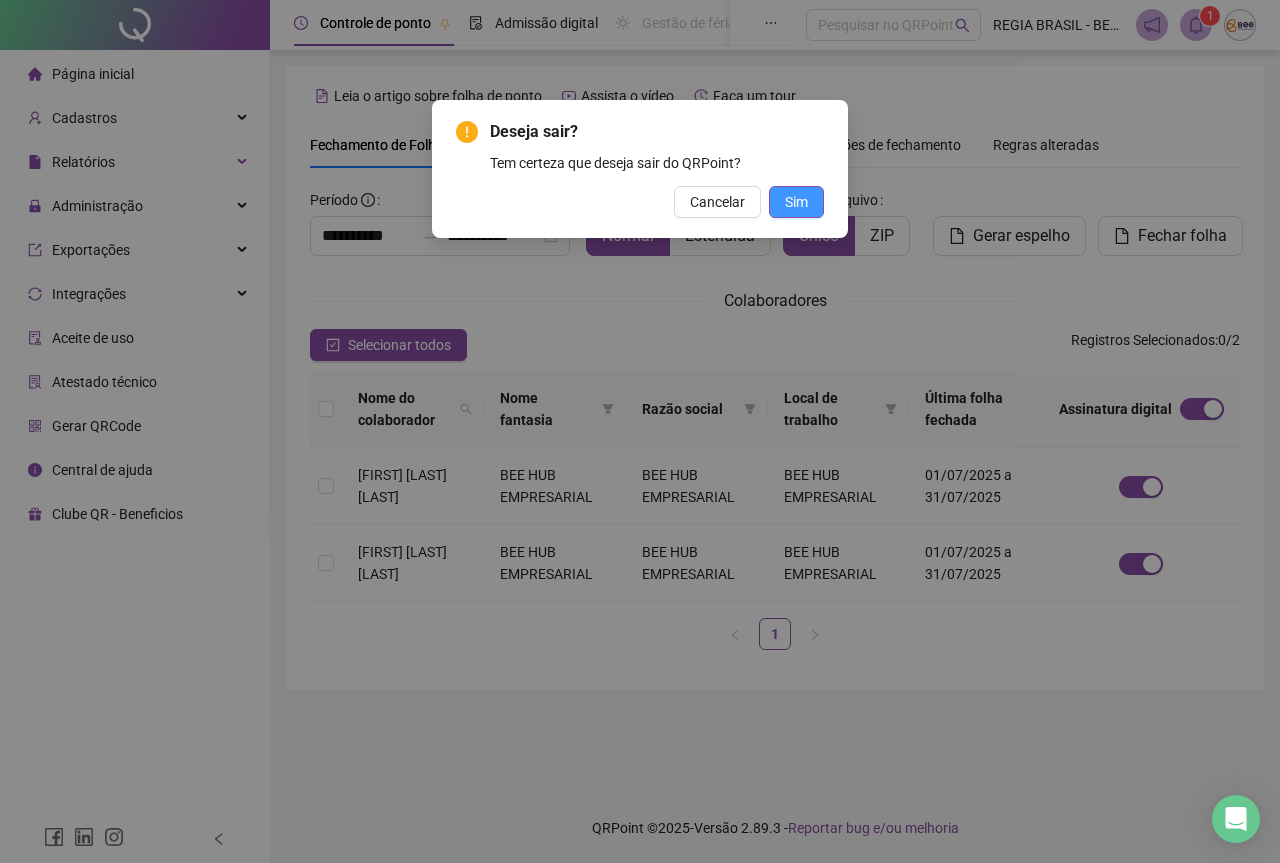 click on "Sim" at bounding box center (796, 202) 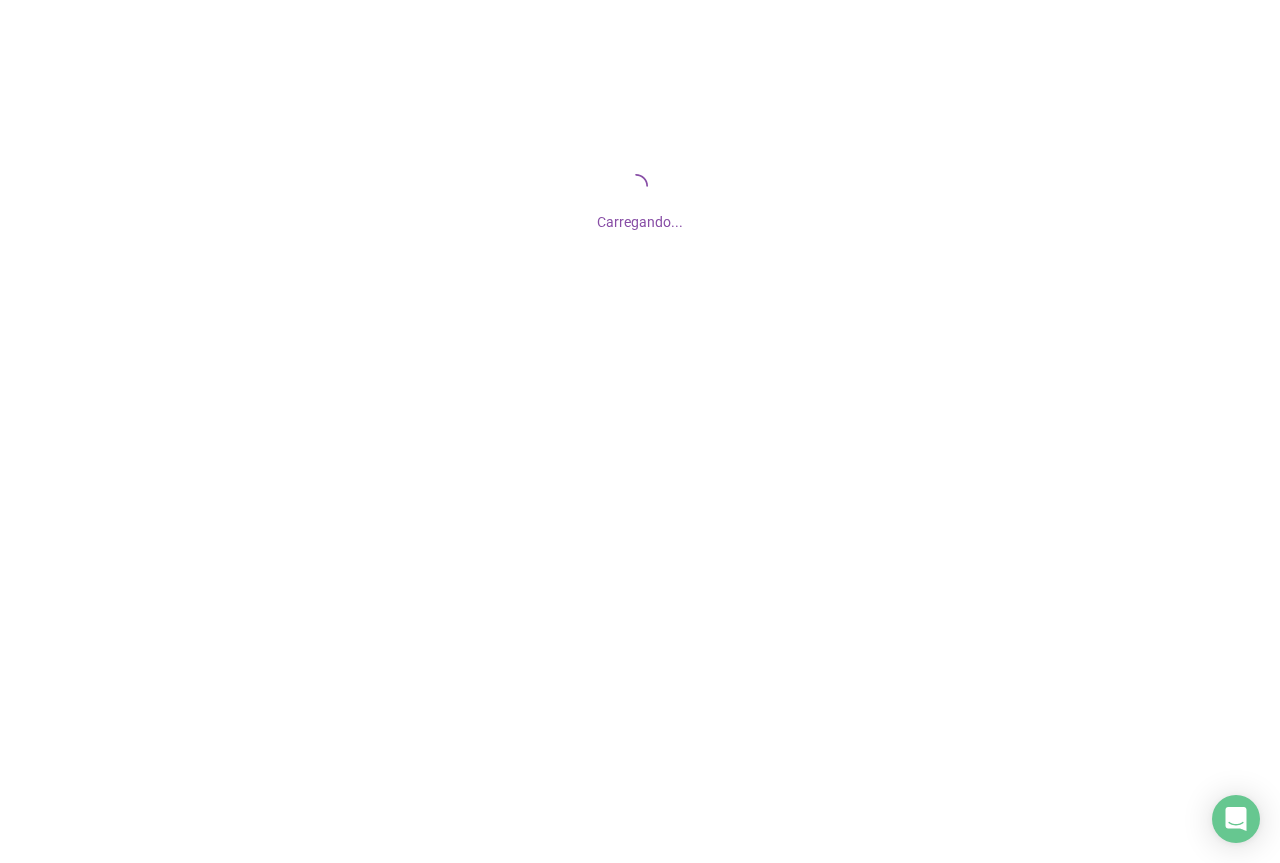 scroll, scrollTop: 0, scrollLeft: 0, axis: both 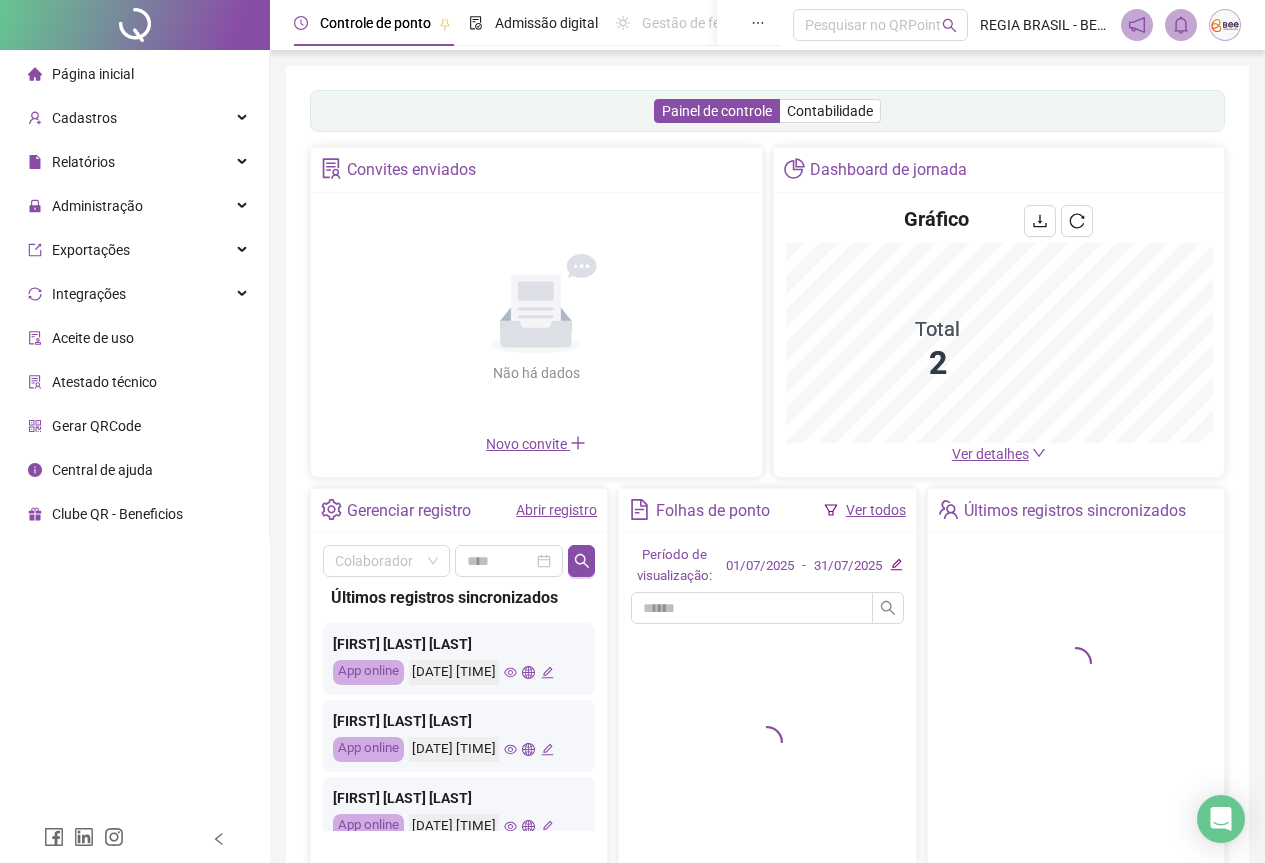 click at bounding box center [1225, 25] 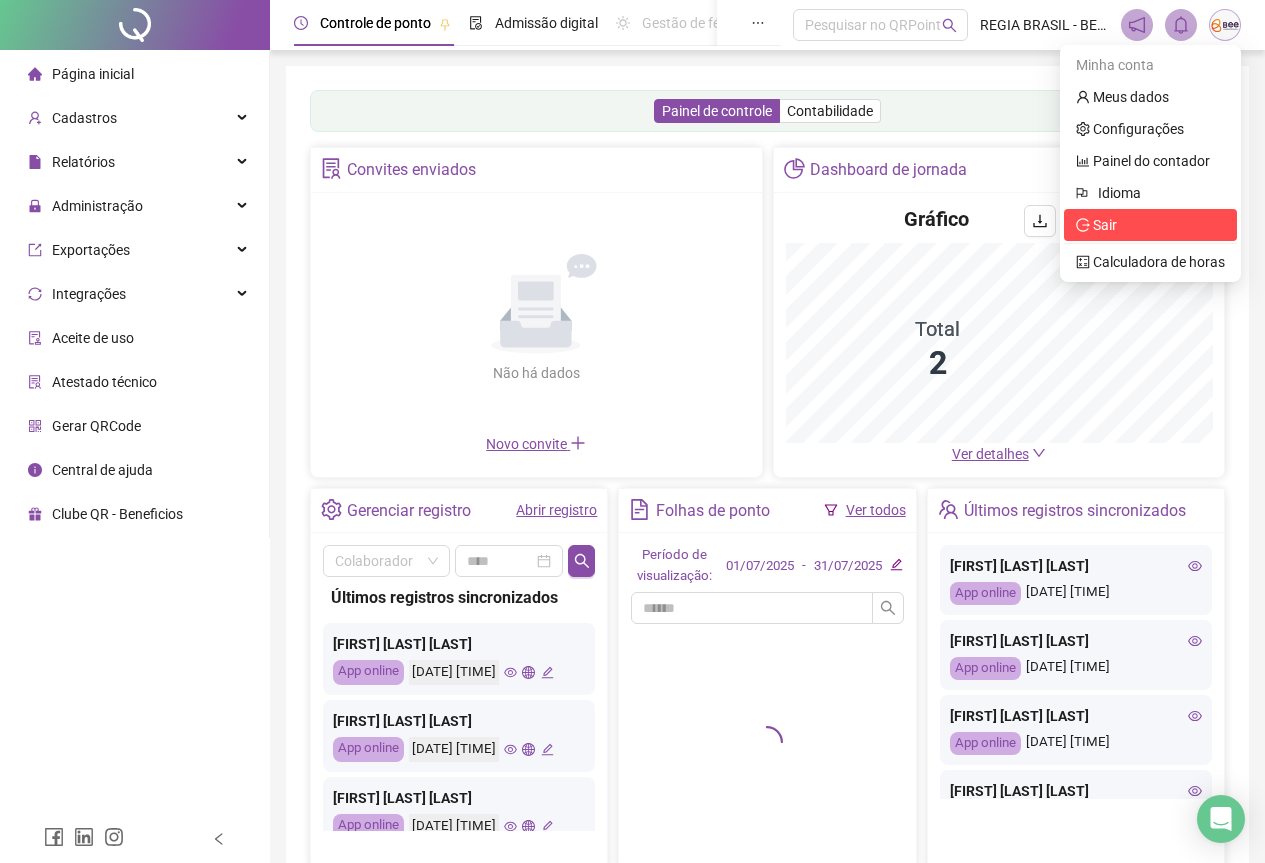click on "Sair" at bounding box center (1105, 225) 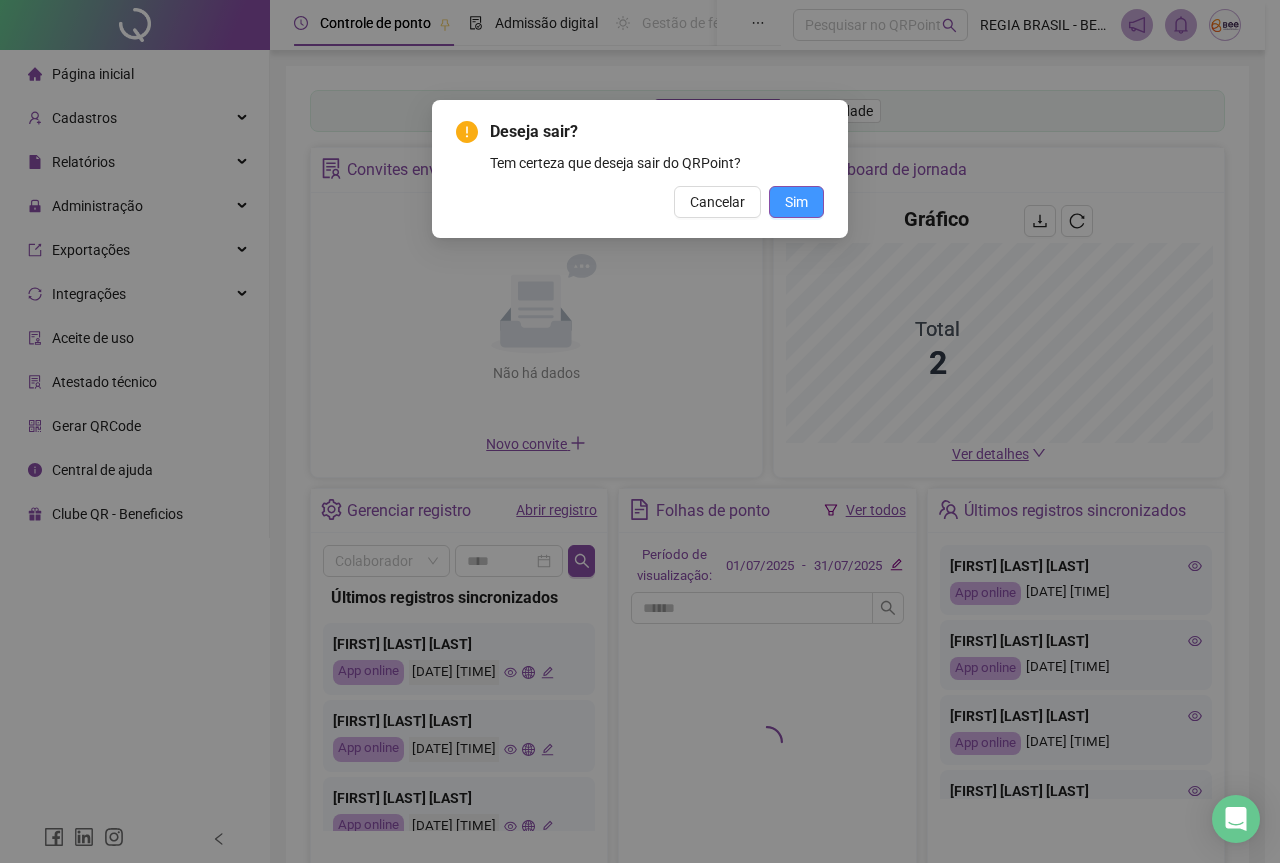click on "Sim" at bounding box center (796, 202) 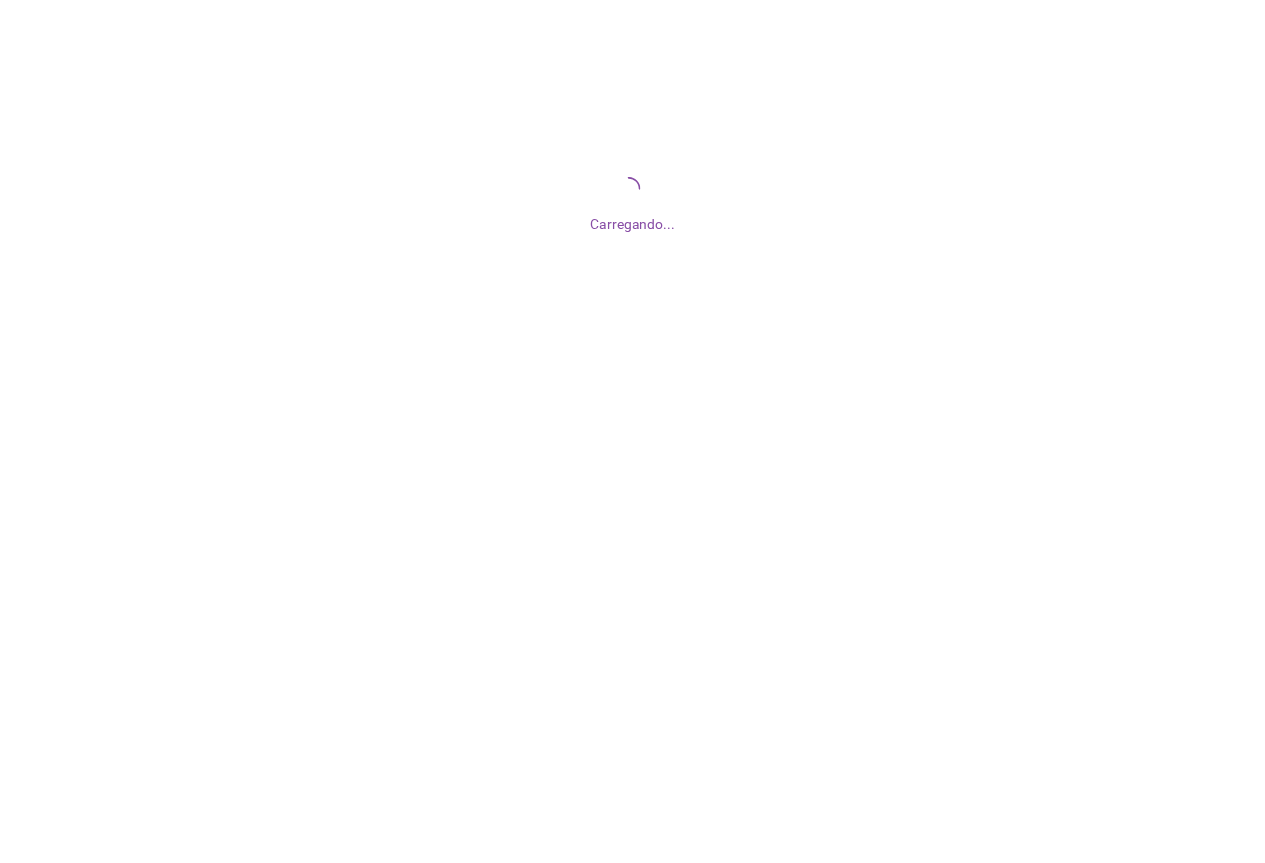 scroll, scrollTop: 0, scrollLeft: 0, axis: both 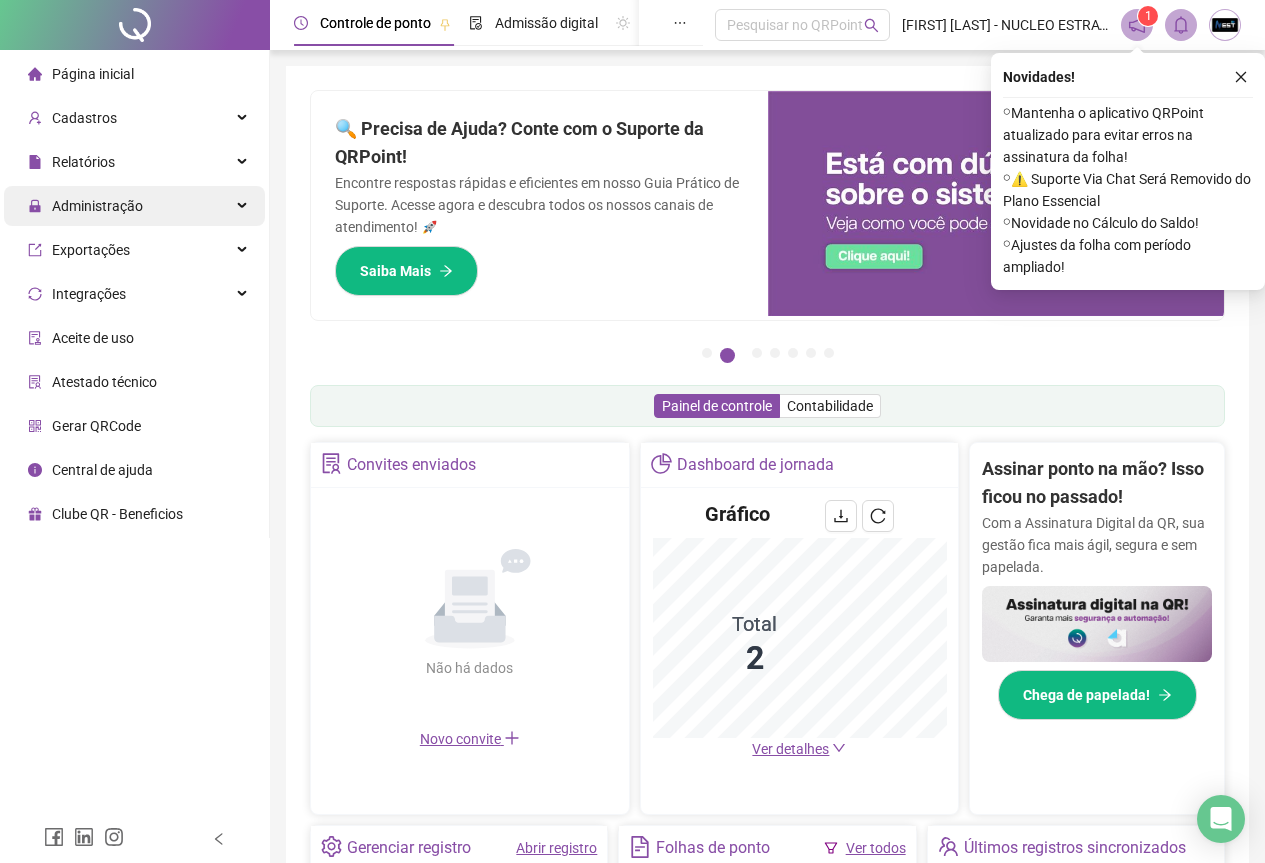 click on "Administração" at bounding box center (97, 206) 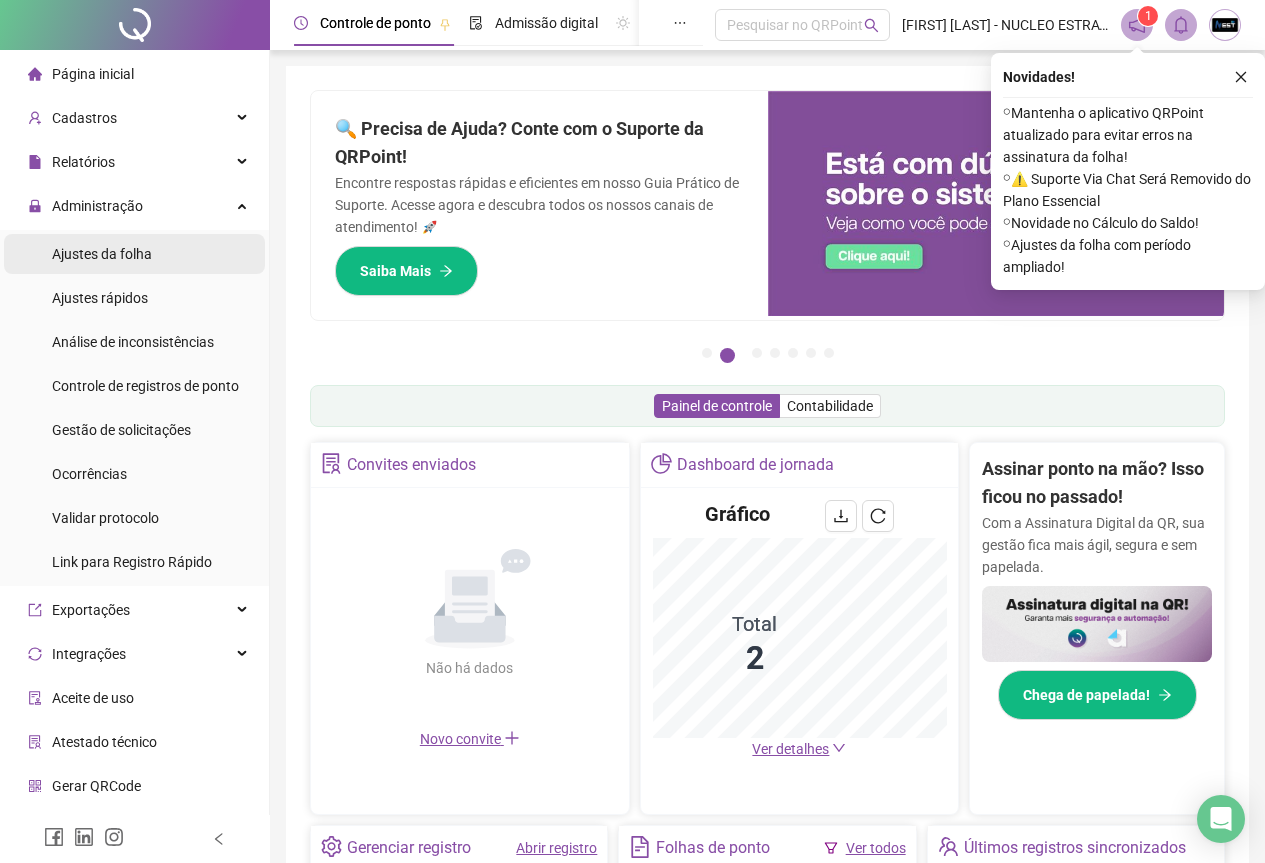 click on "Ajustes da folha" at bounding box center [102, 254] 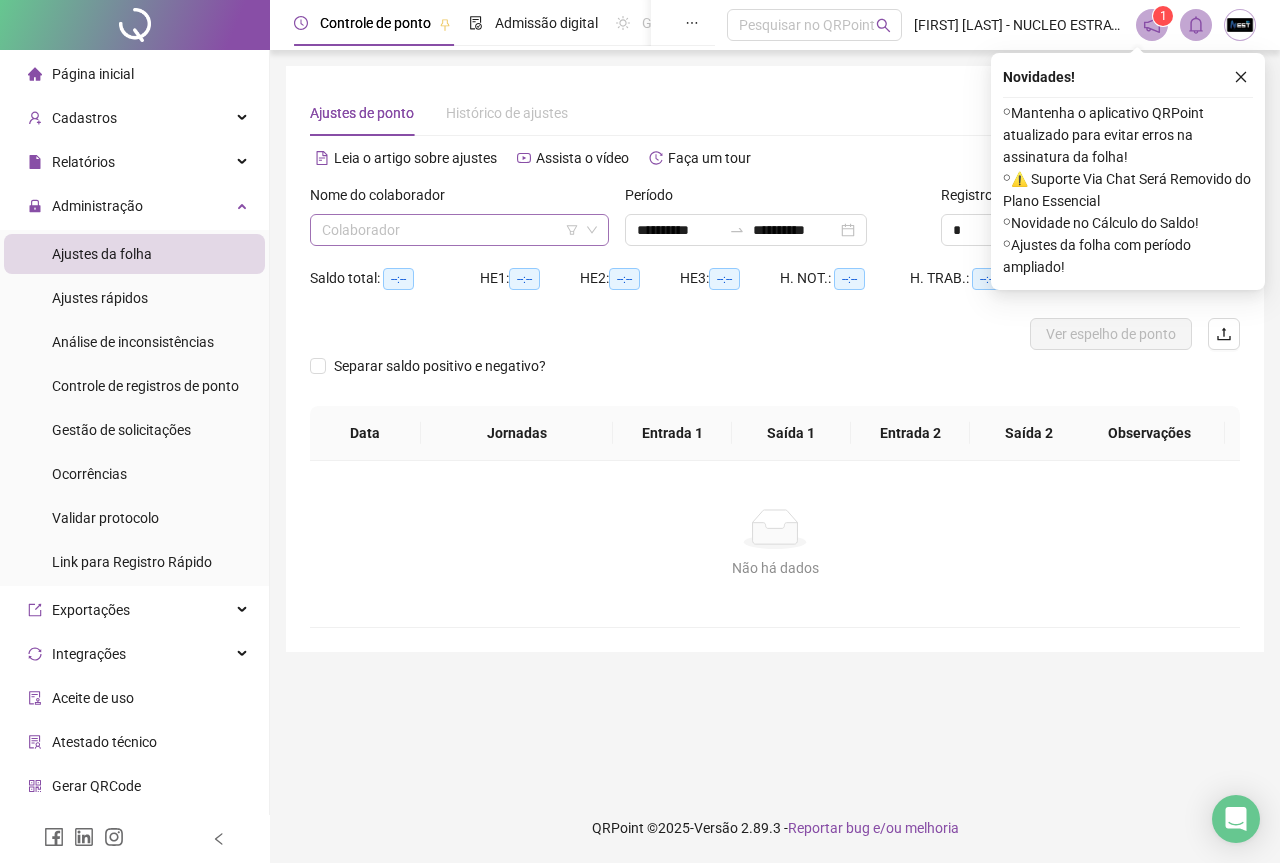 type on "**********" 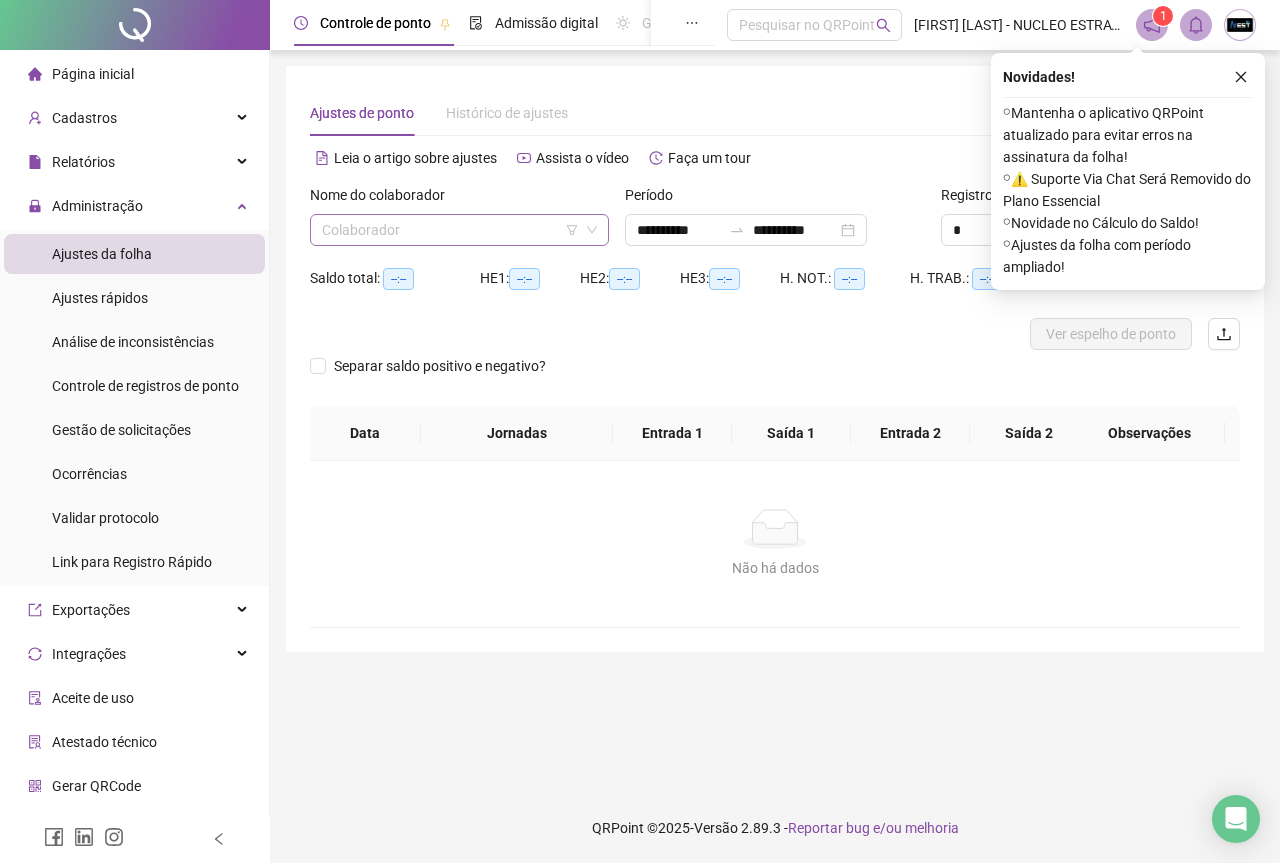 click at bounding box center [450, 230] 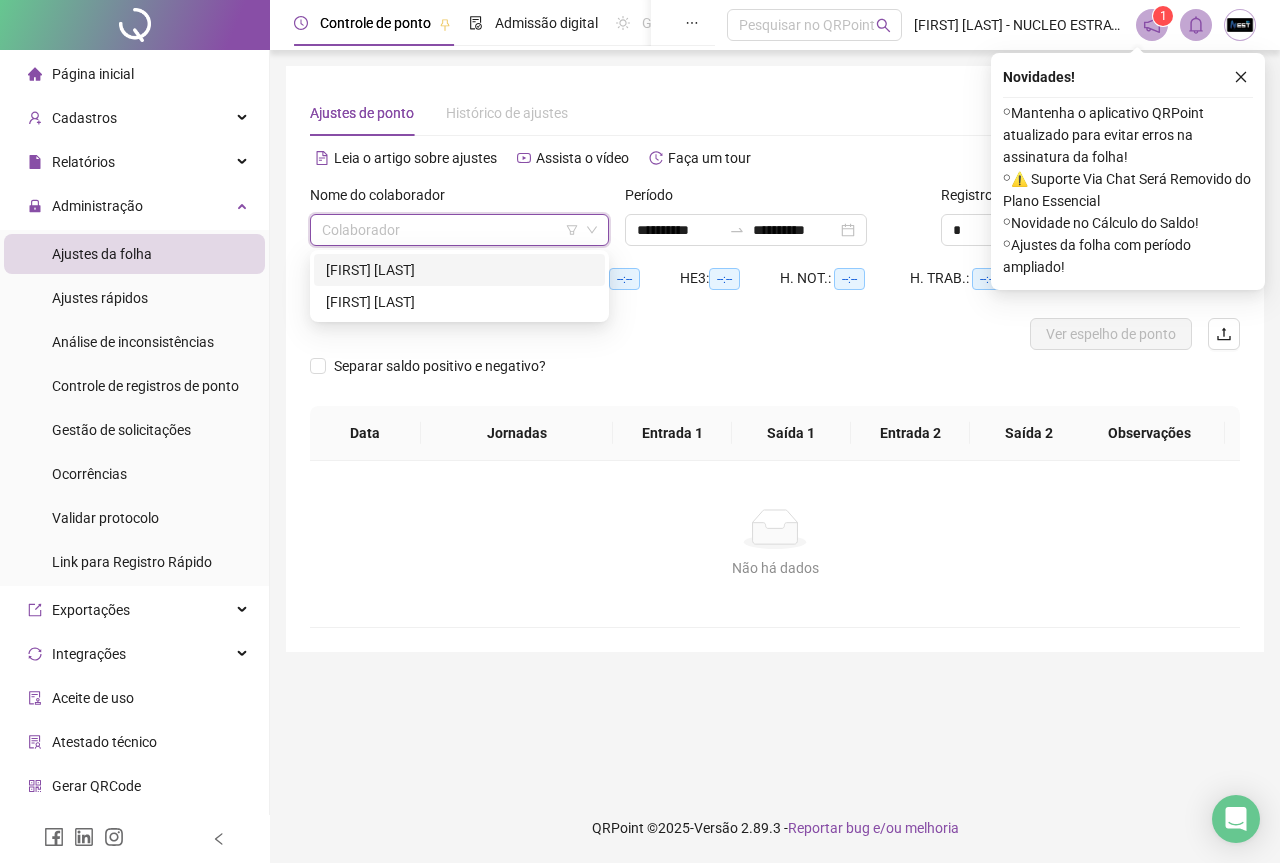 click on "[FIRST] [LAST] [LAST] [LAST]" at bounding box center [459, 270] 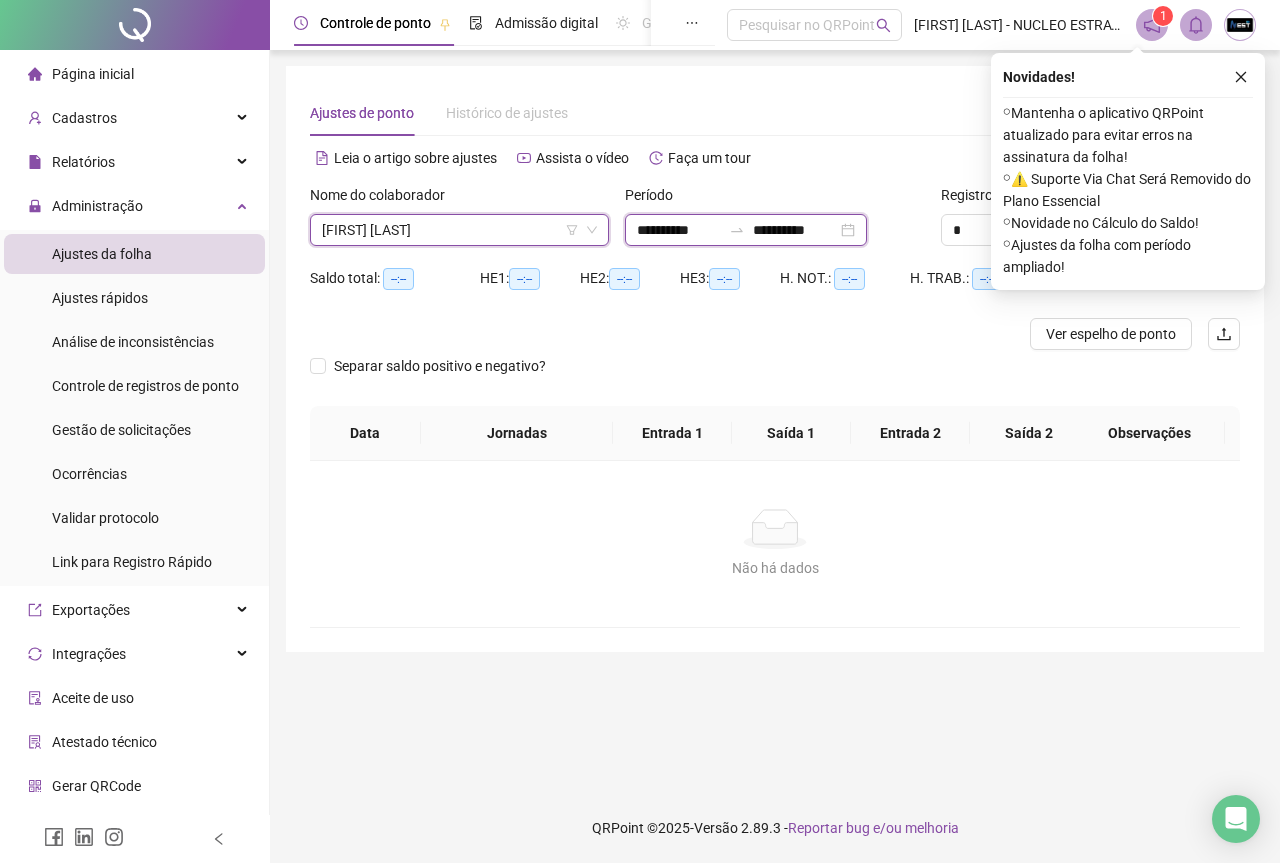 click on "**********" at bounding box center [679, 230] 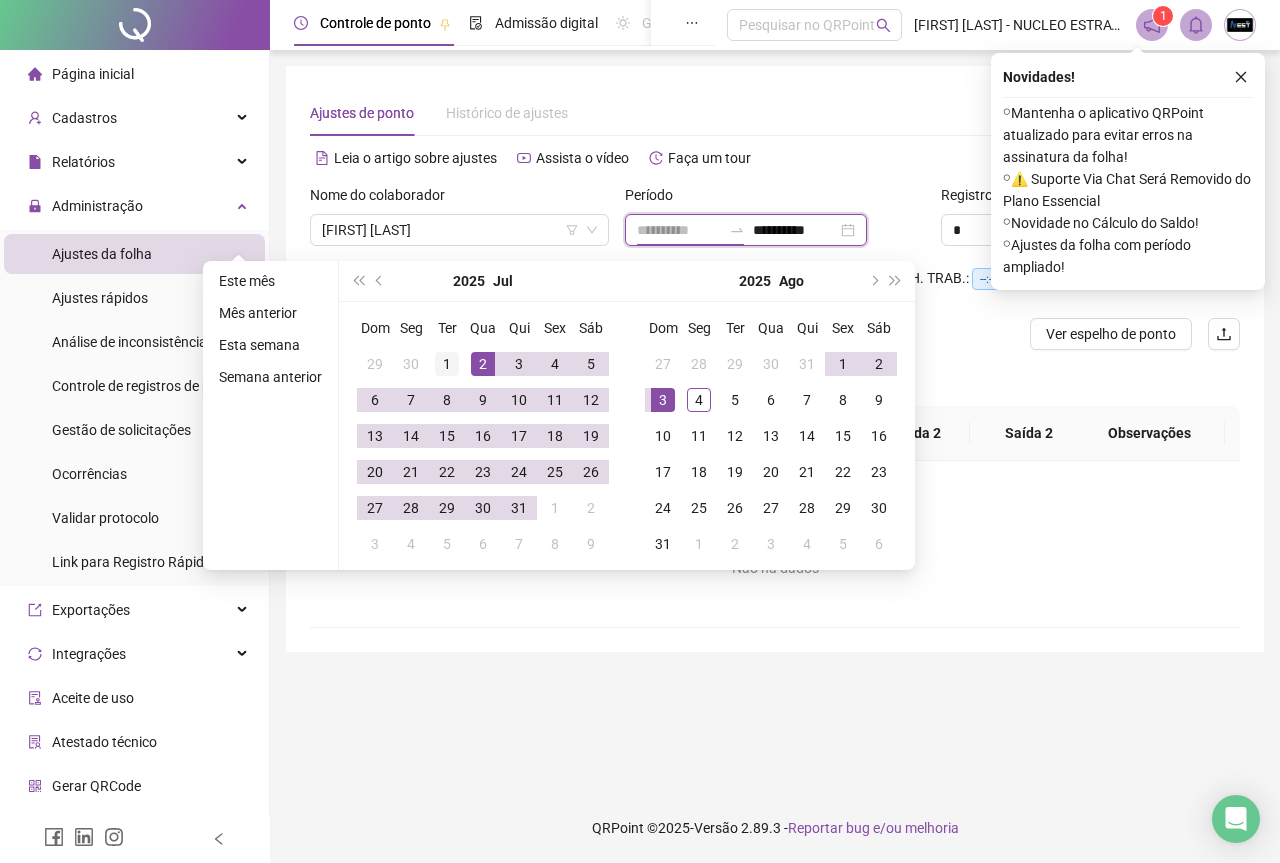 type on "**********" 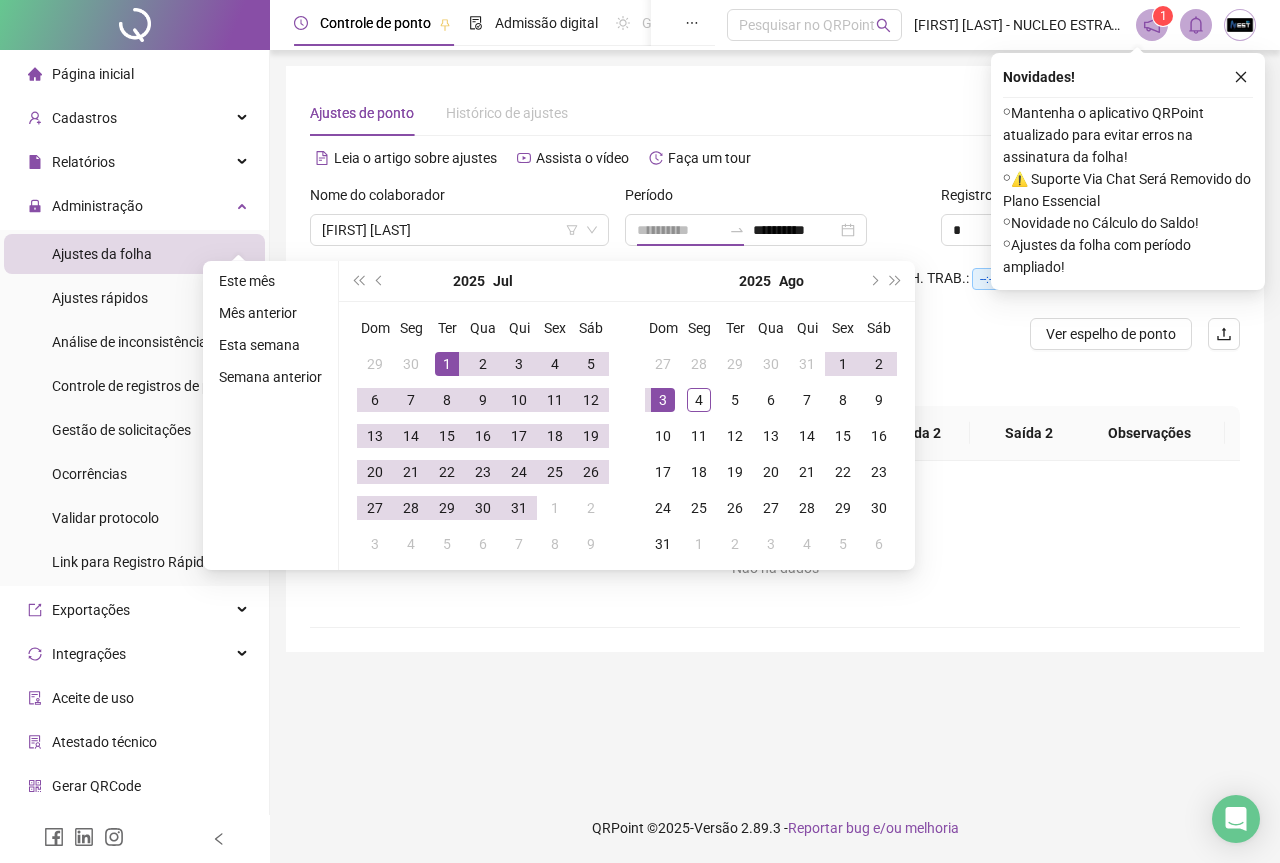 click on "1" at bounding box center [447, 364] 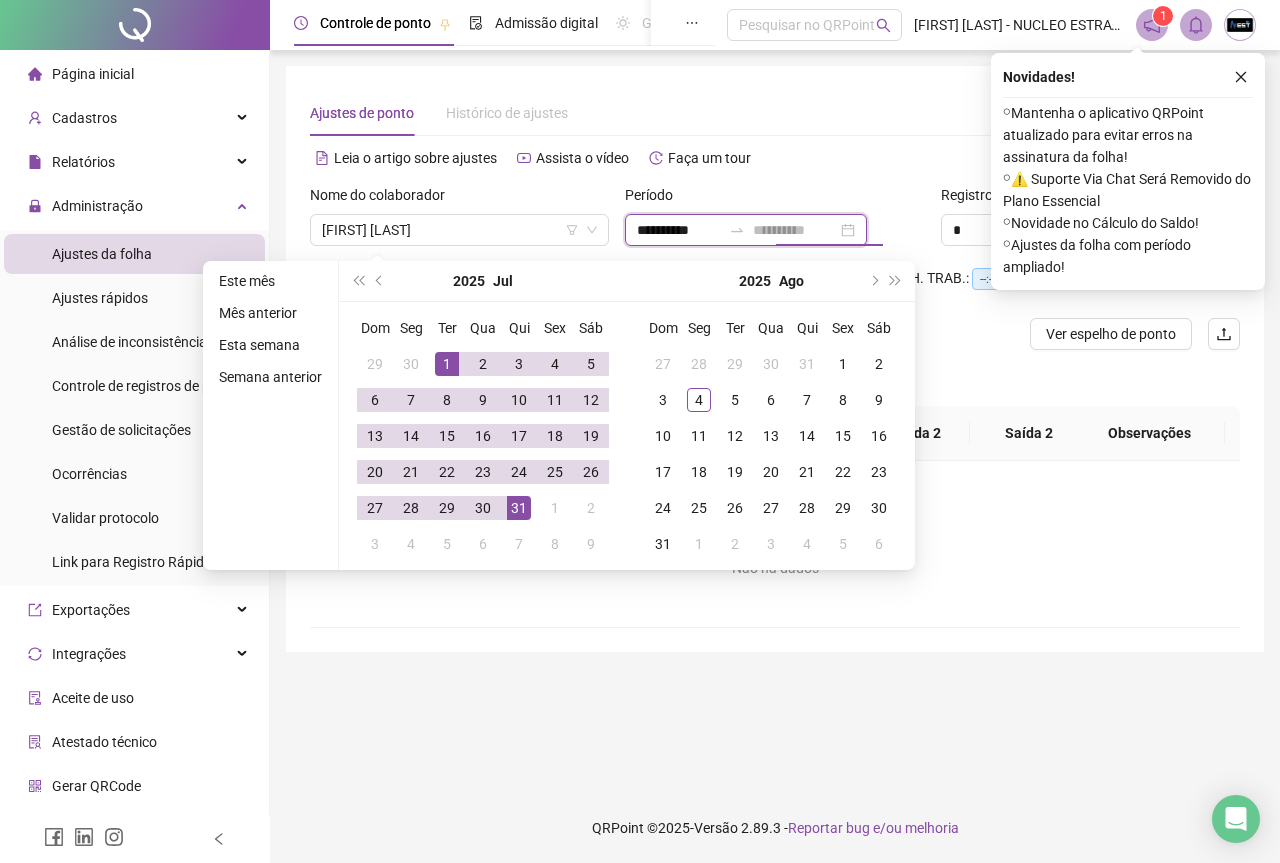 type on "**********" 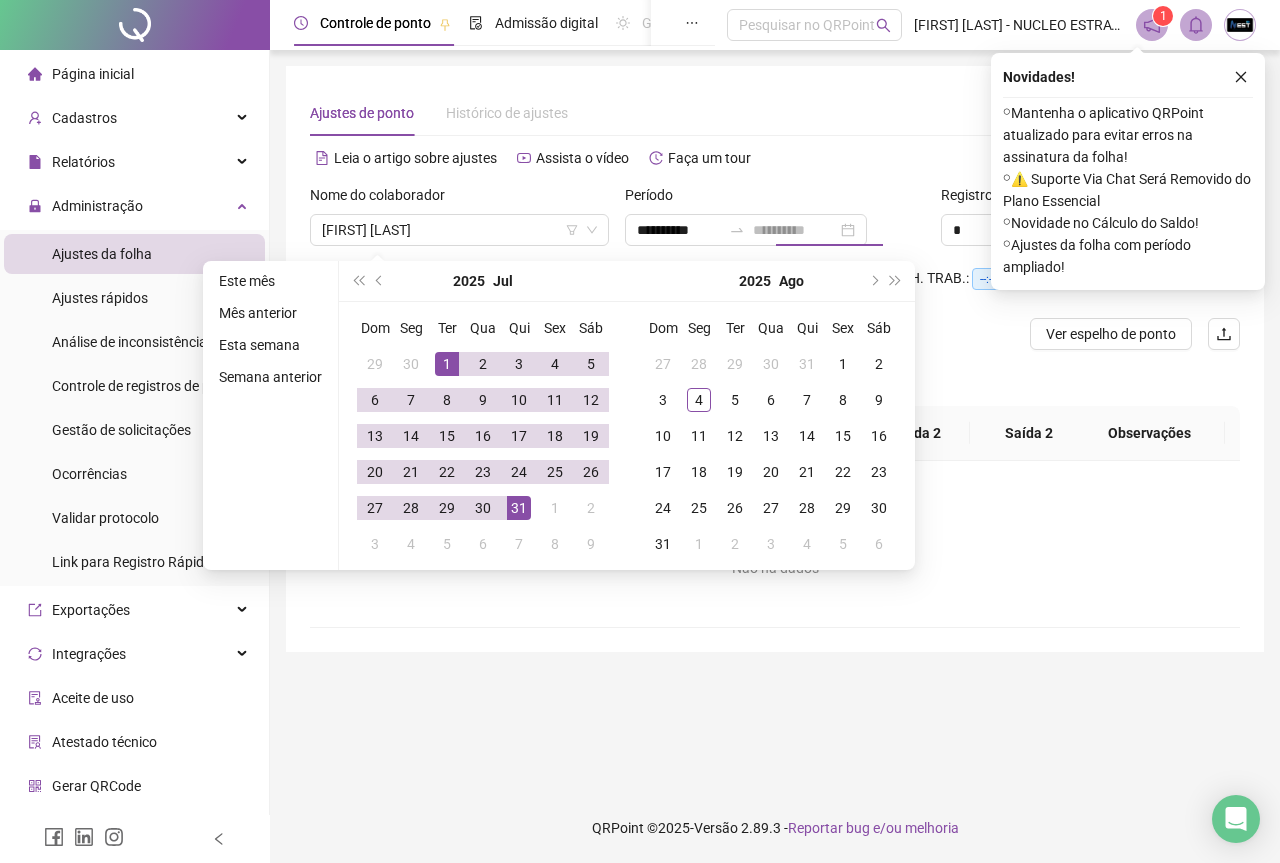 click on "31" at bounding box center (519, 508) 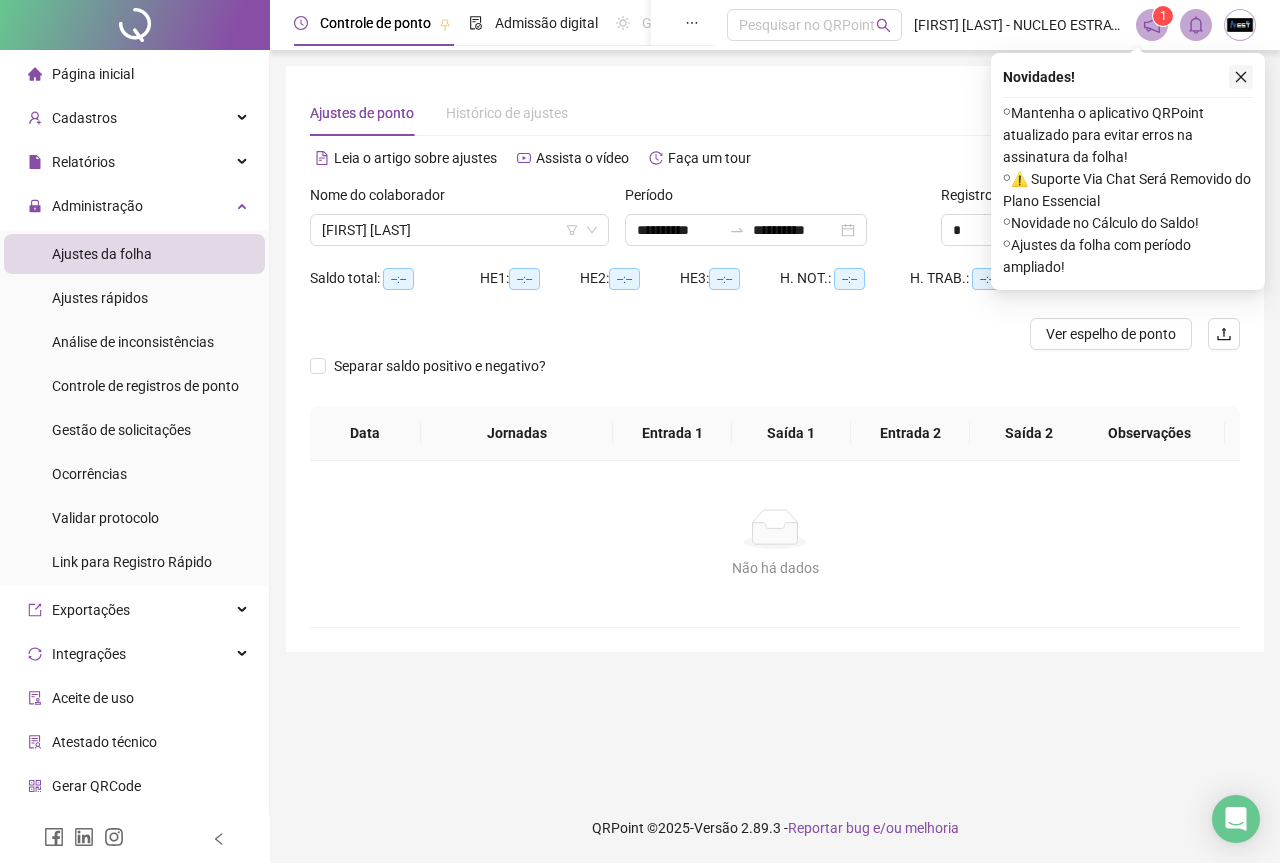 click at bounding box center (1241, 77) 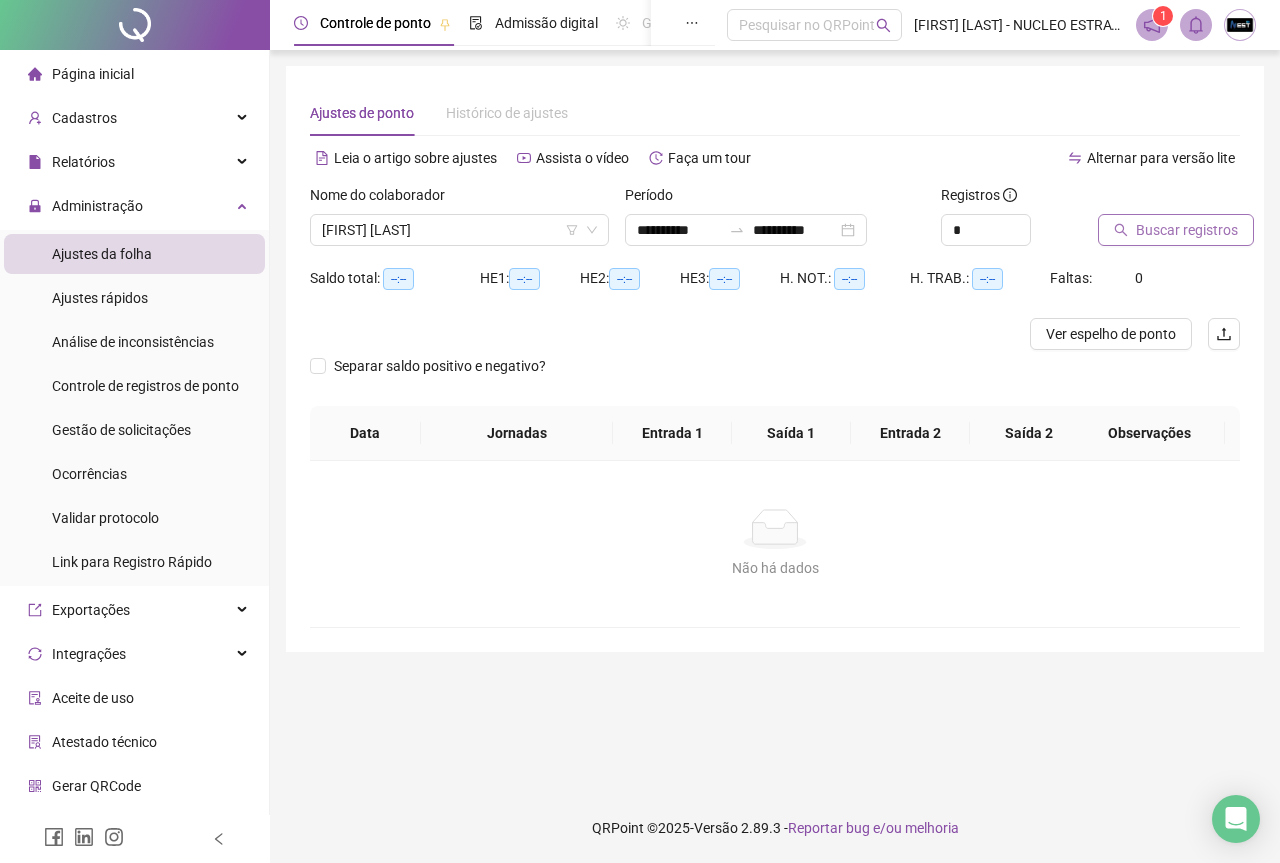 click on "Buscar registros" at bounding box center [1187, 230] 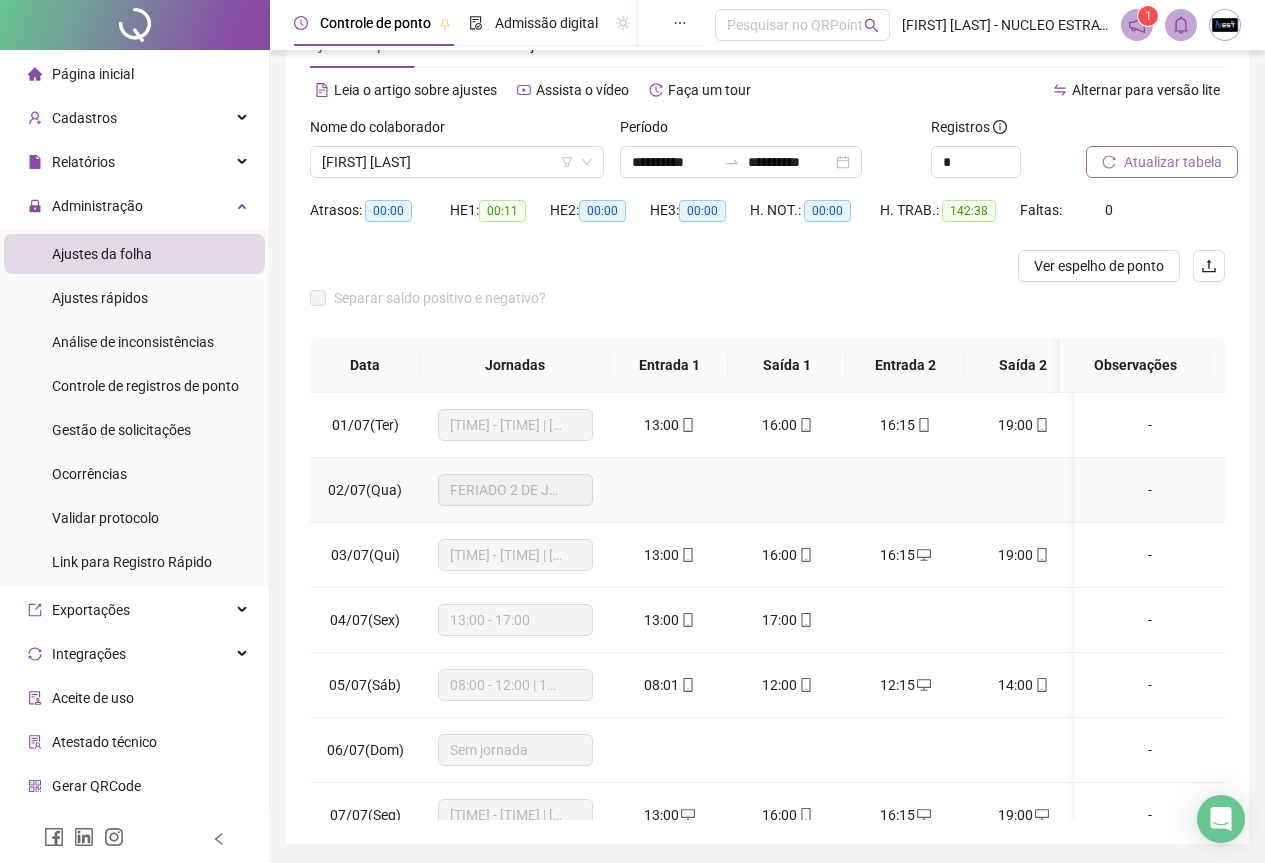 scroll, scrollTop: 135, scrollLeft: 0, axis: vertical 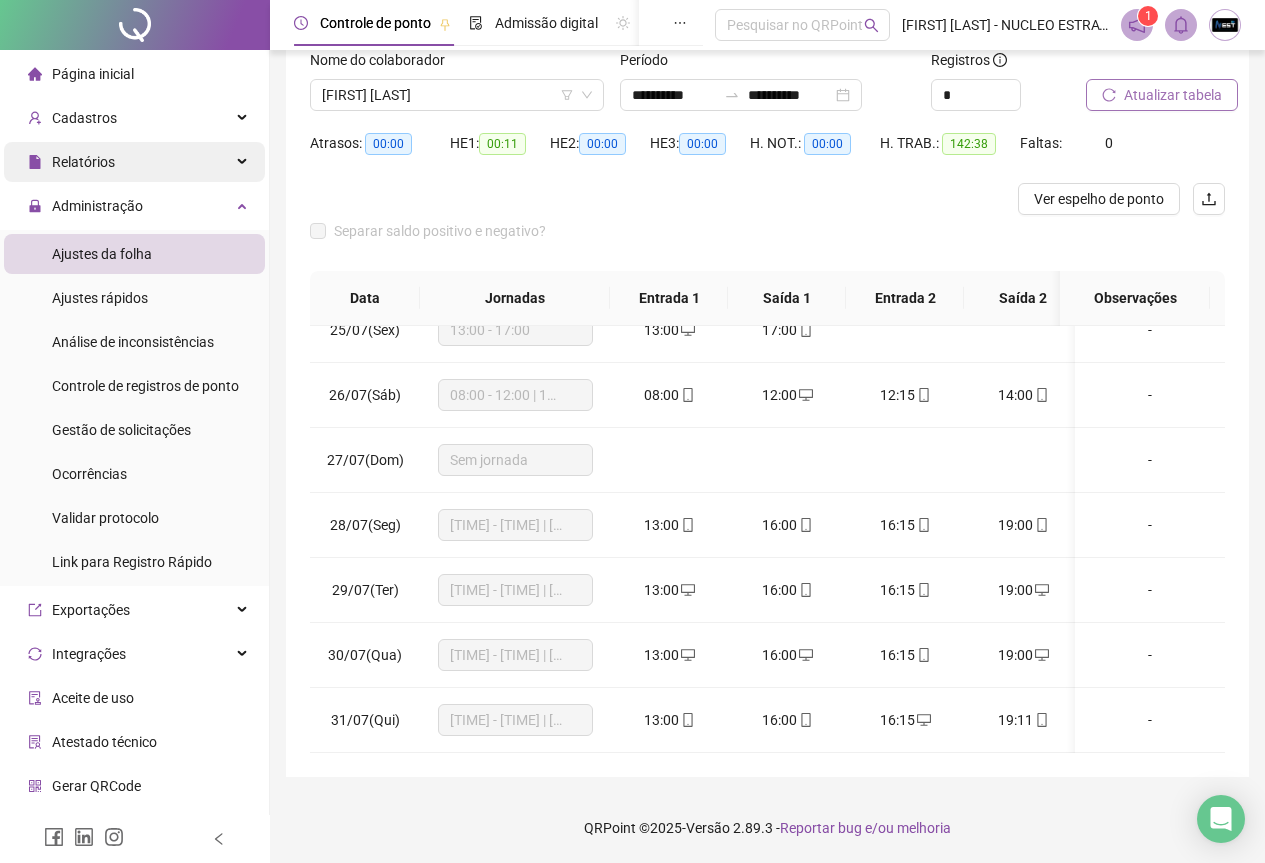 click on "Relatórios" at bounding box center (71, 162) 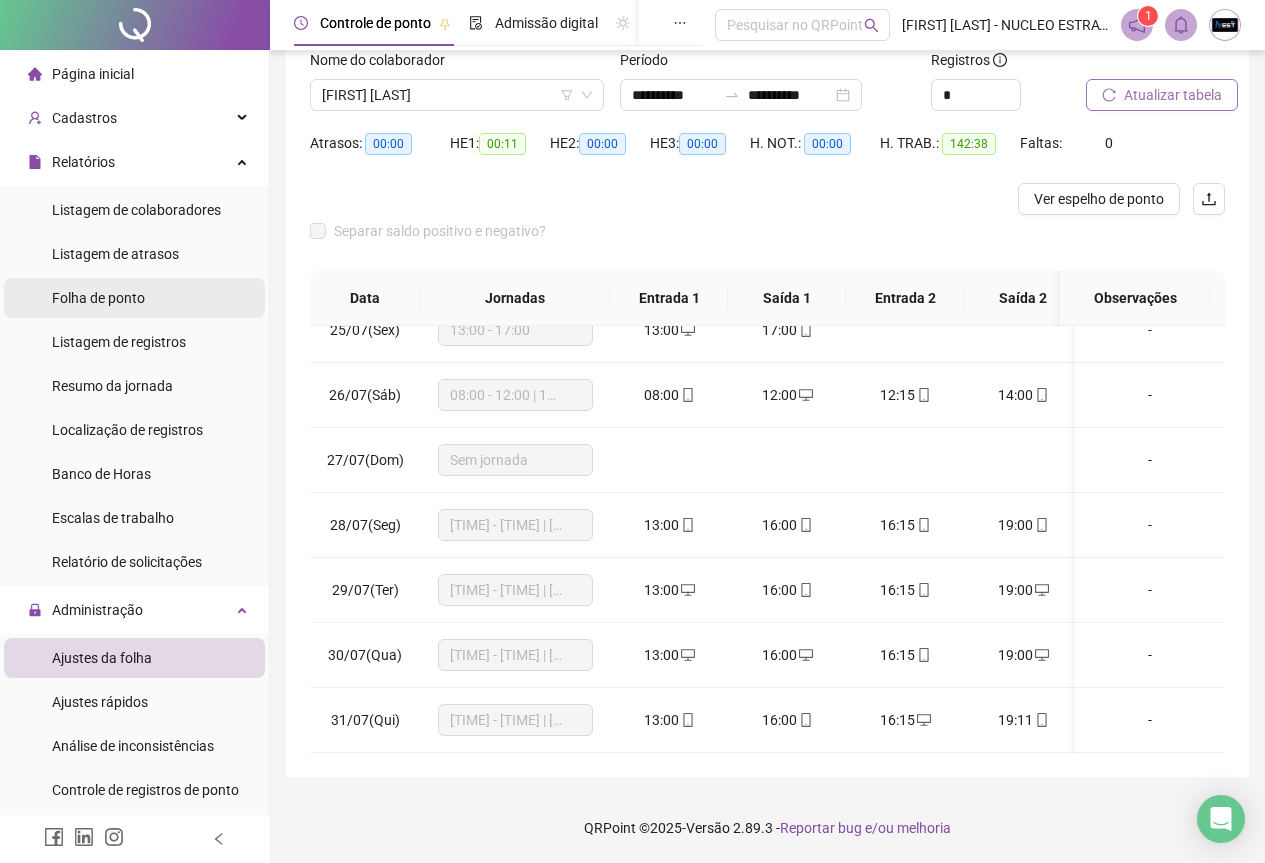 click on "Folha de ponto" at bounding box center [98, 298] 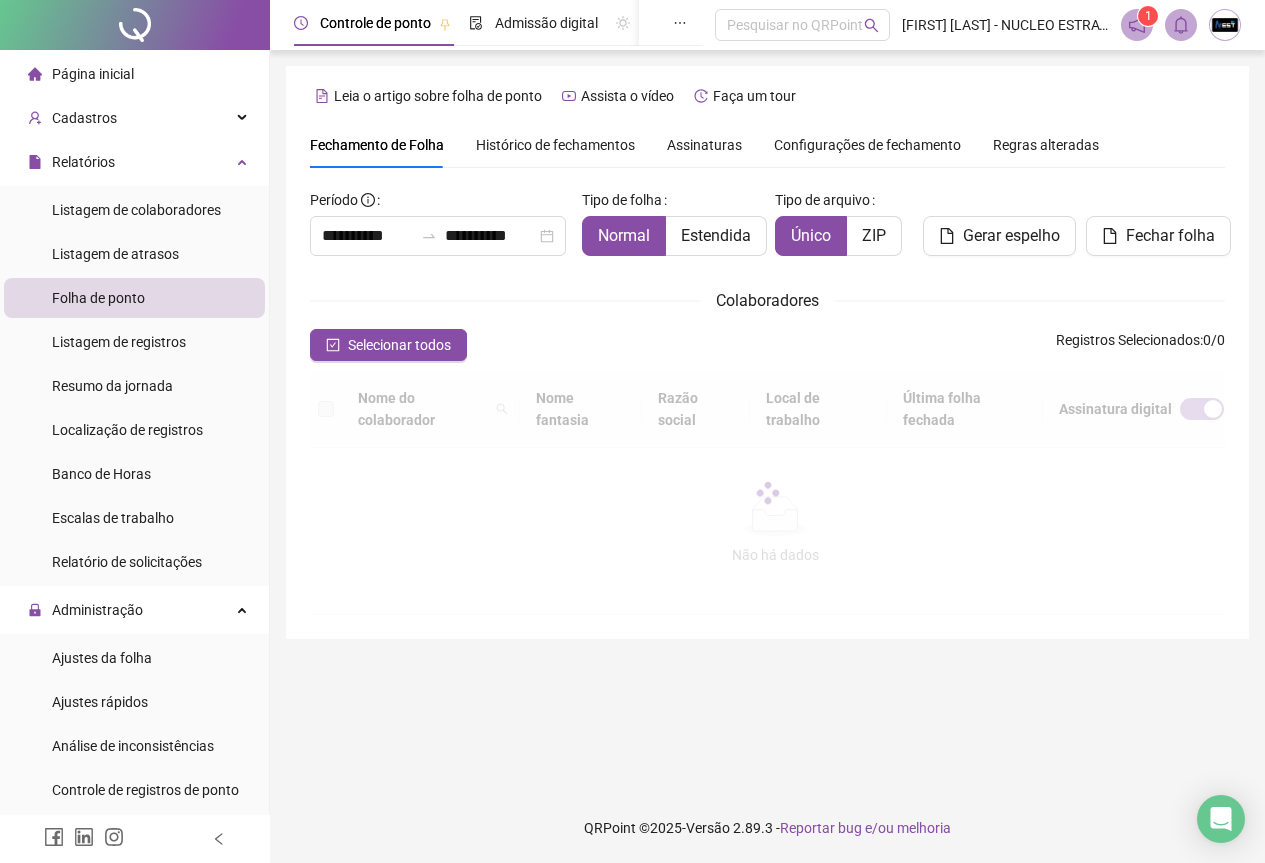 scroll, scrollTop: 0, scrollLeft: 0, axis: both 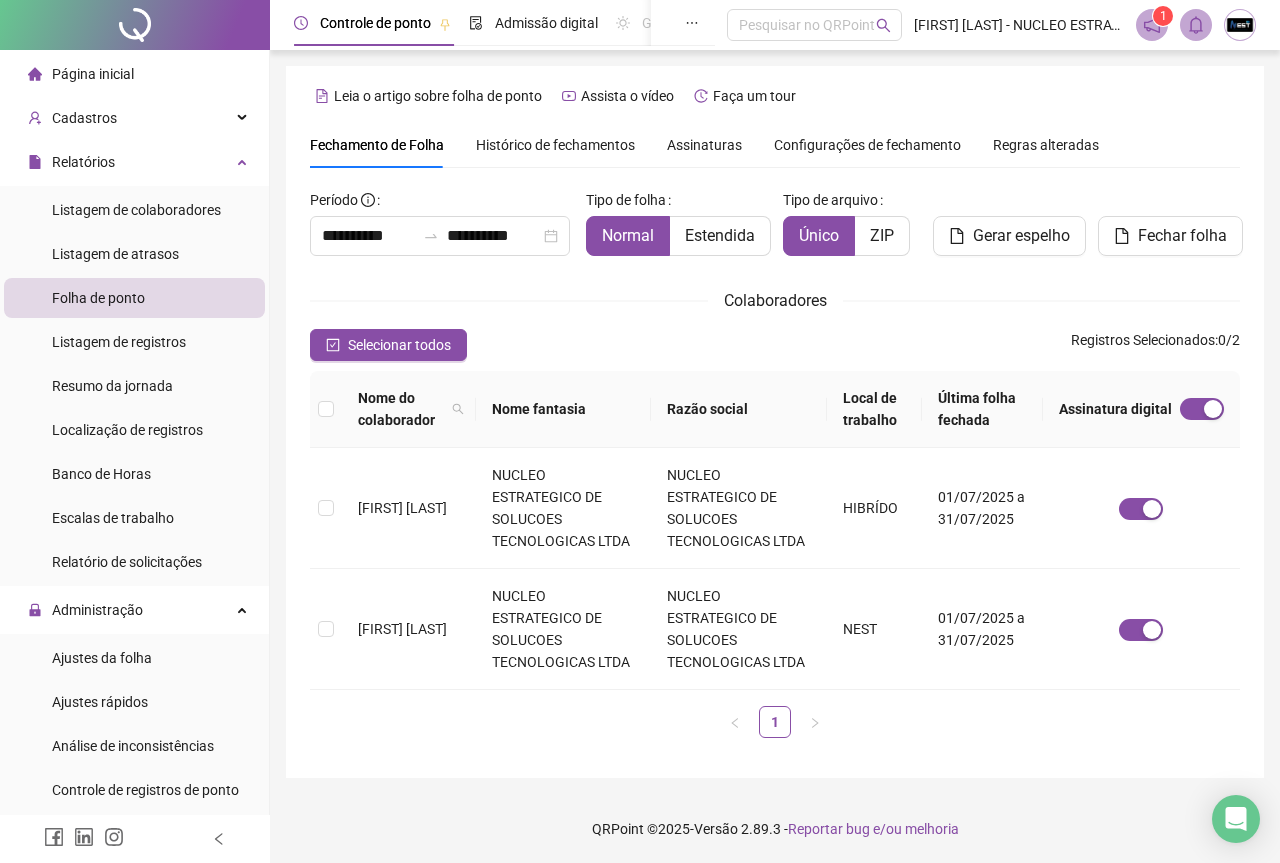 type on "**********" 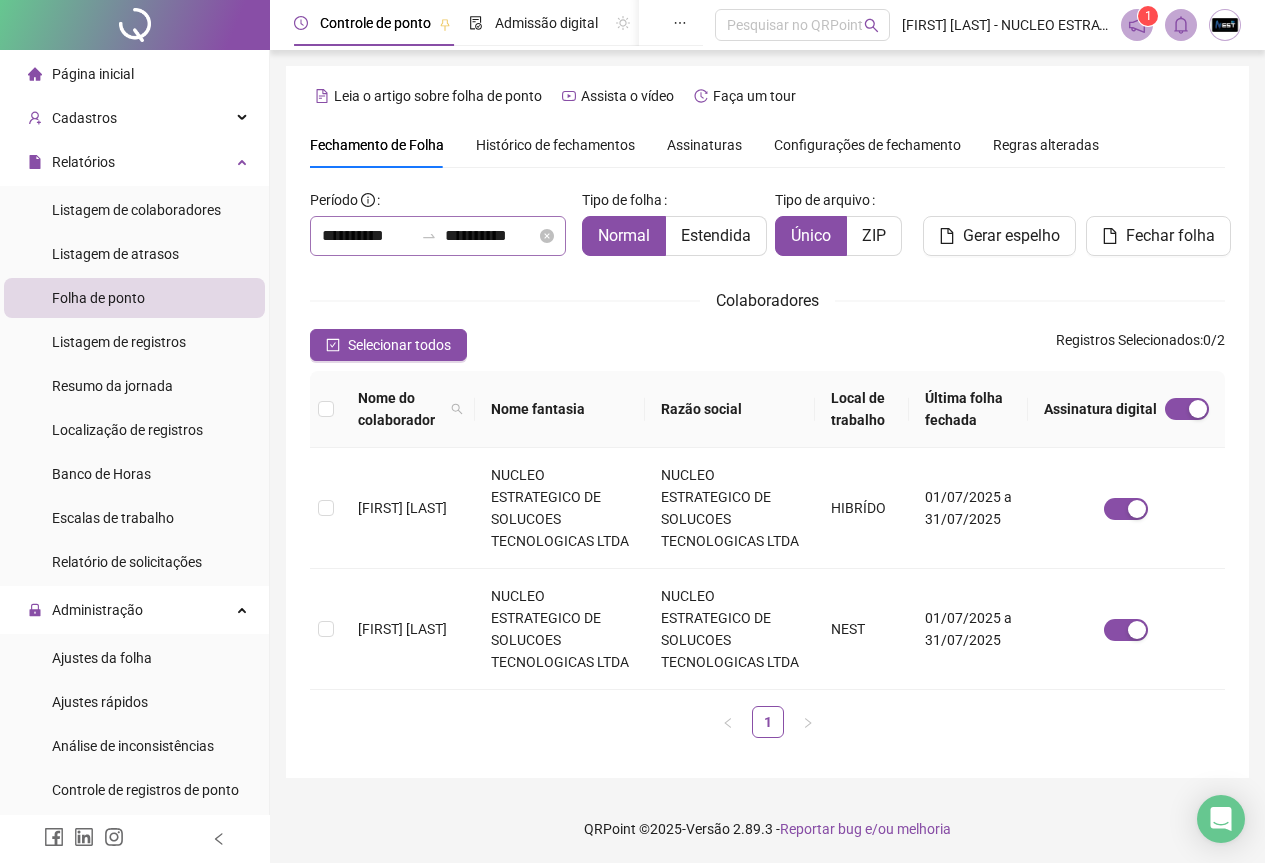 click on "**********" at bounding box center [438, 236] 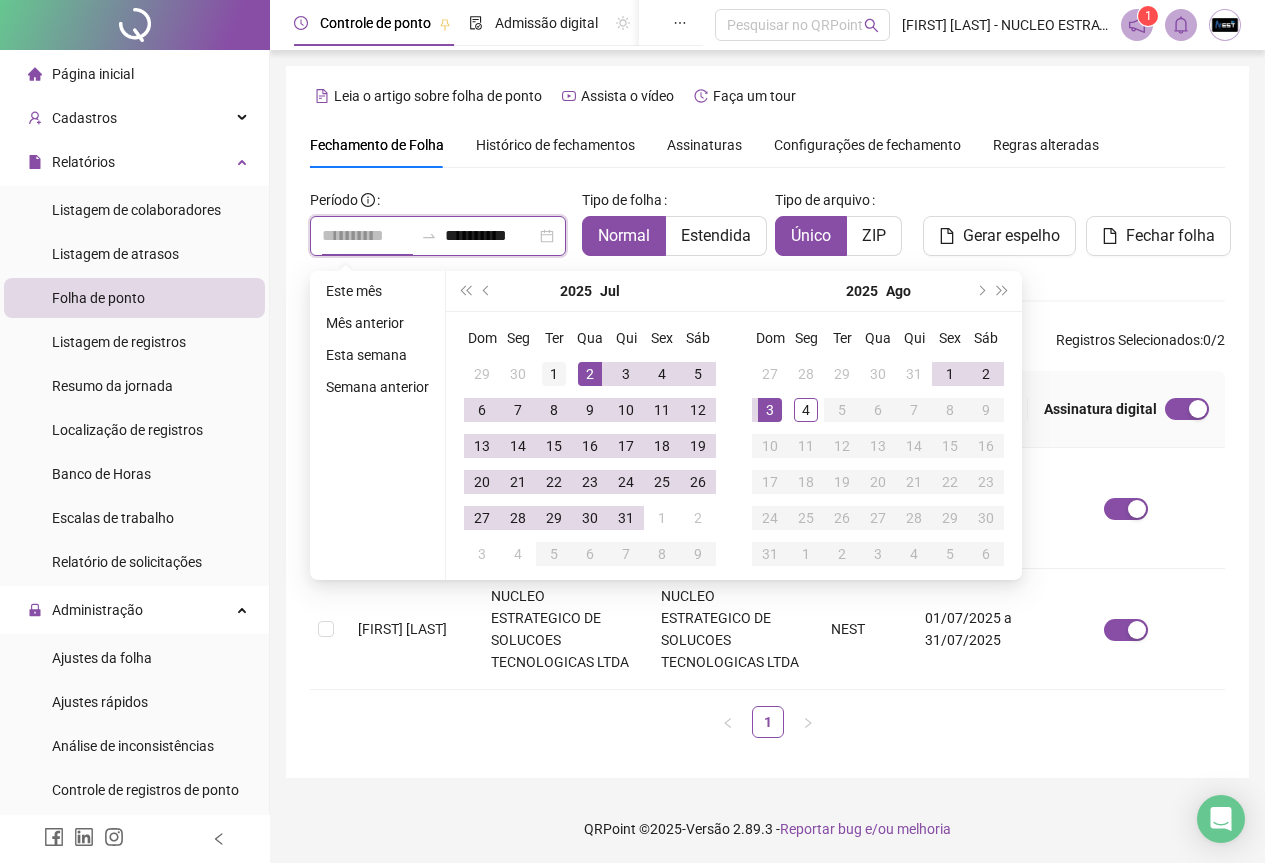 type on "**********" 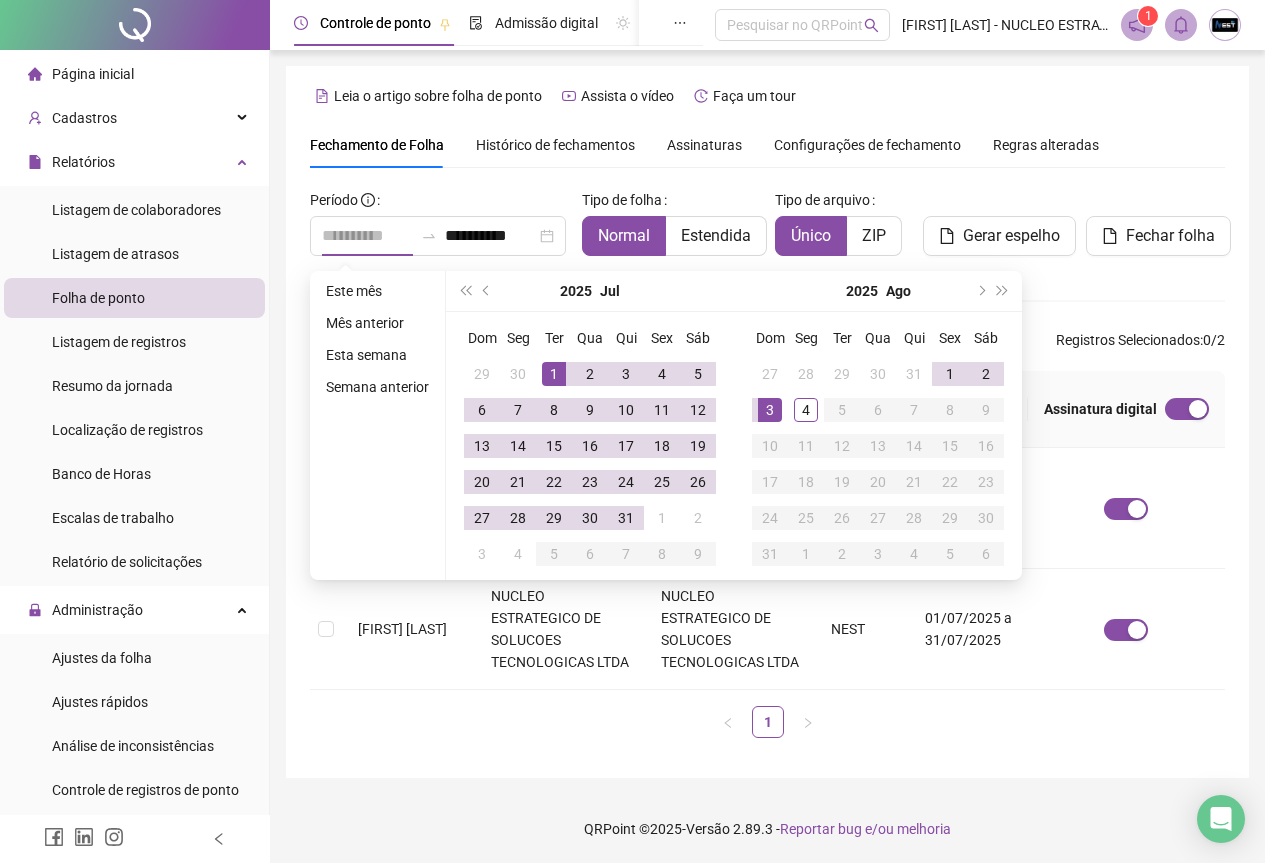 click on "1" at bounding box center (554, 374) 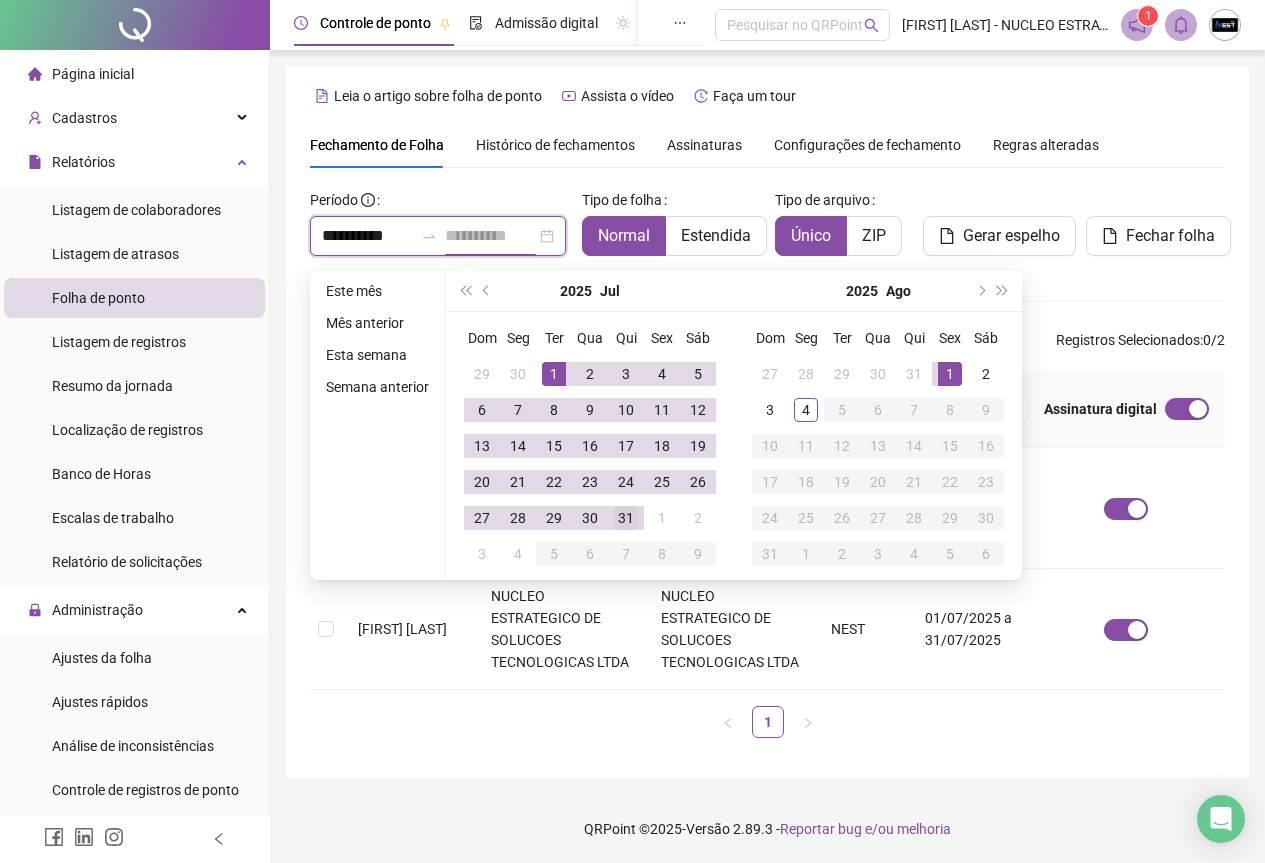 type on "**********" 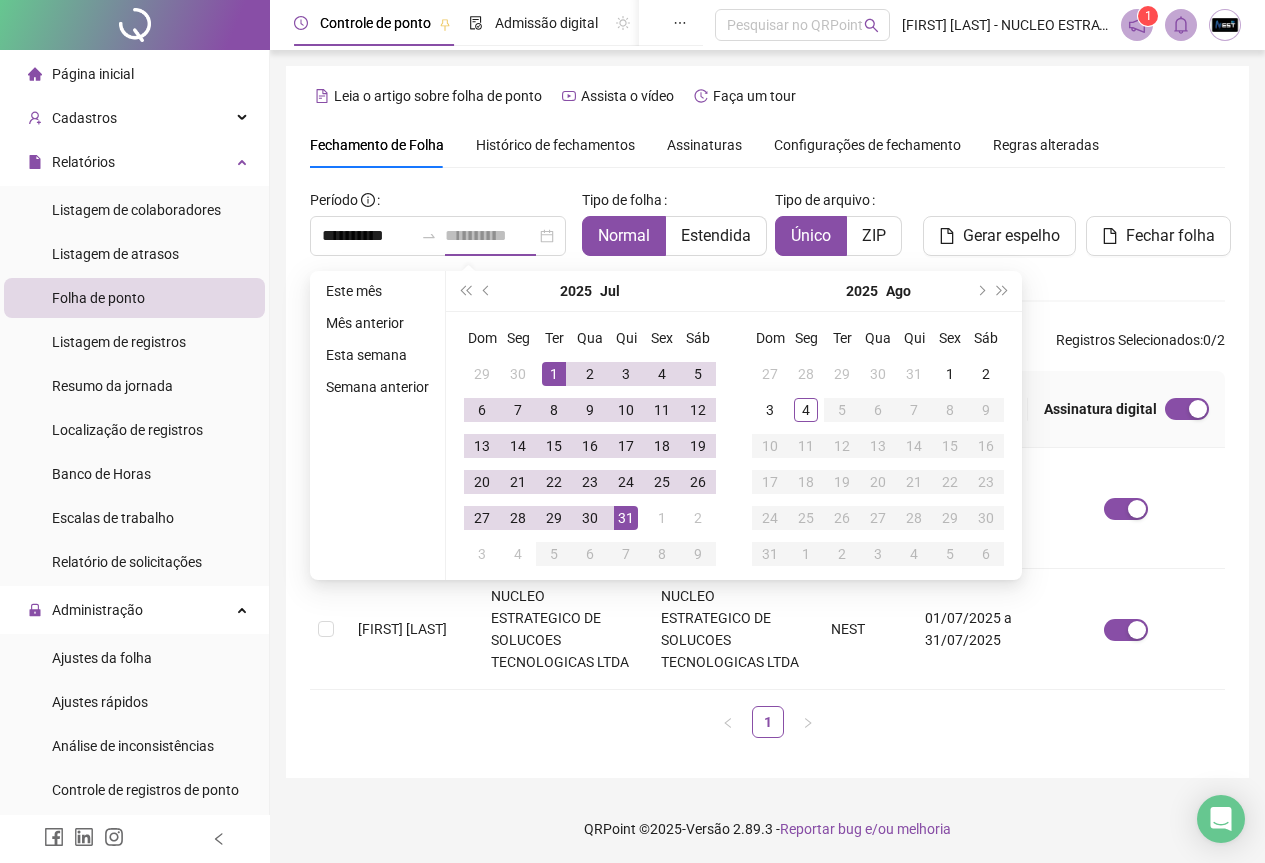 click on "31" at bounding box center [626, 518] 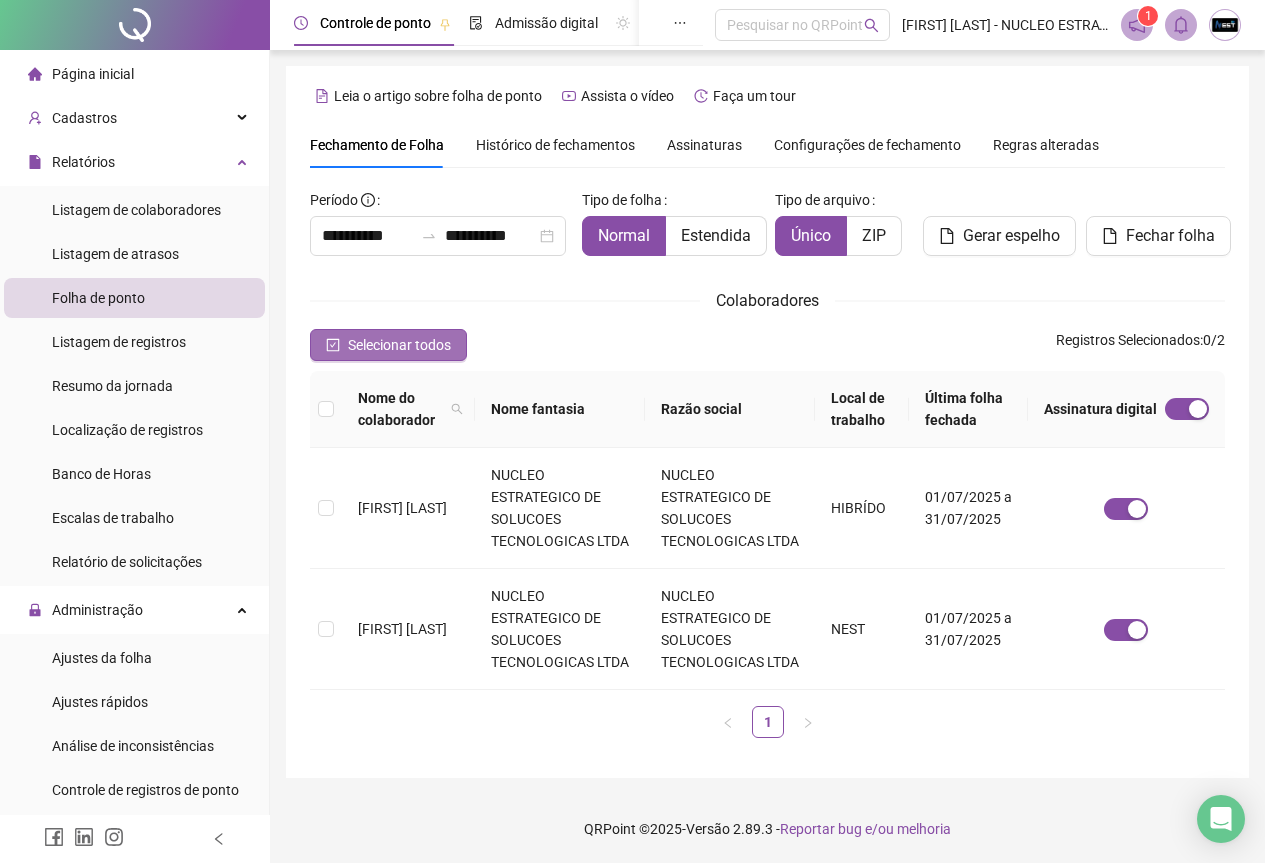 click 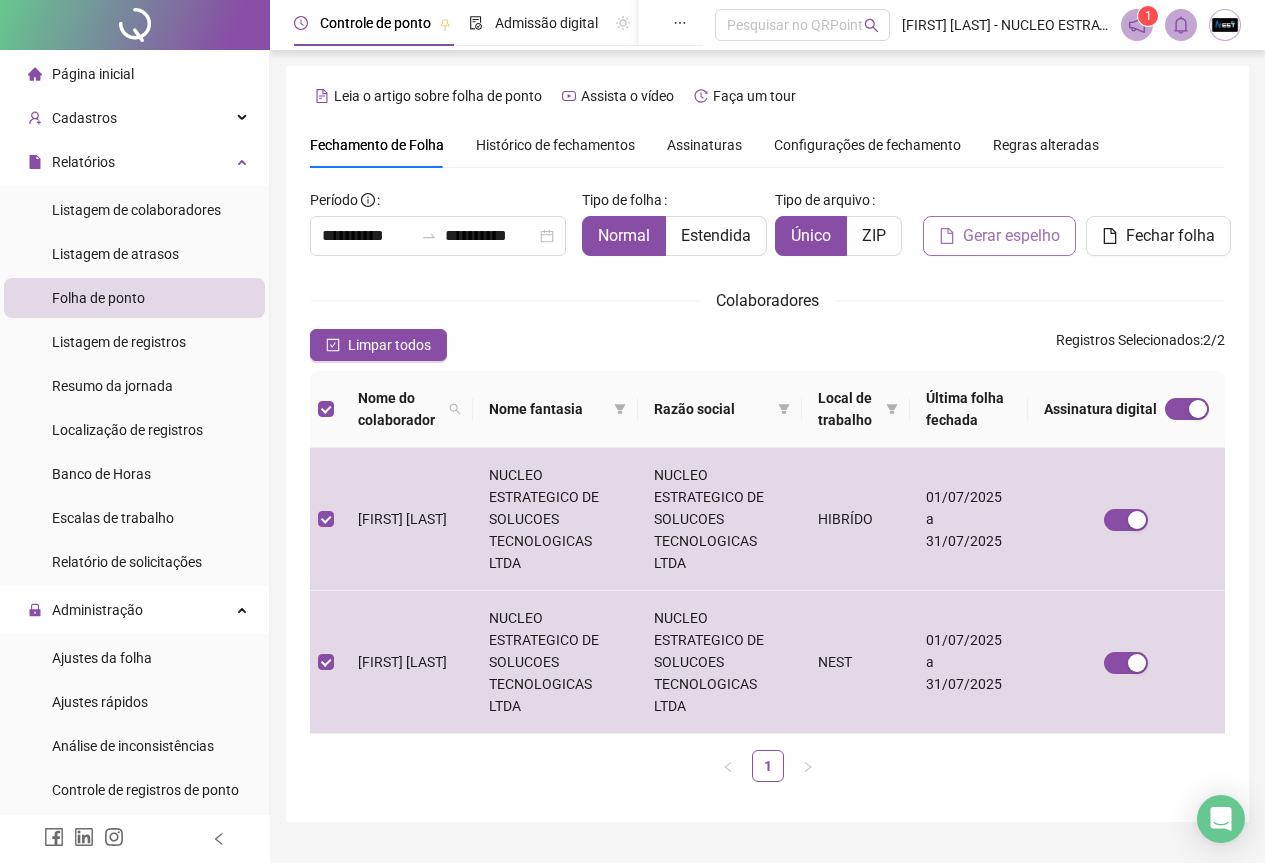 click on "Gerar espelho" at bounding box center (1011, 236) 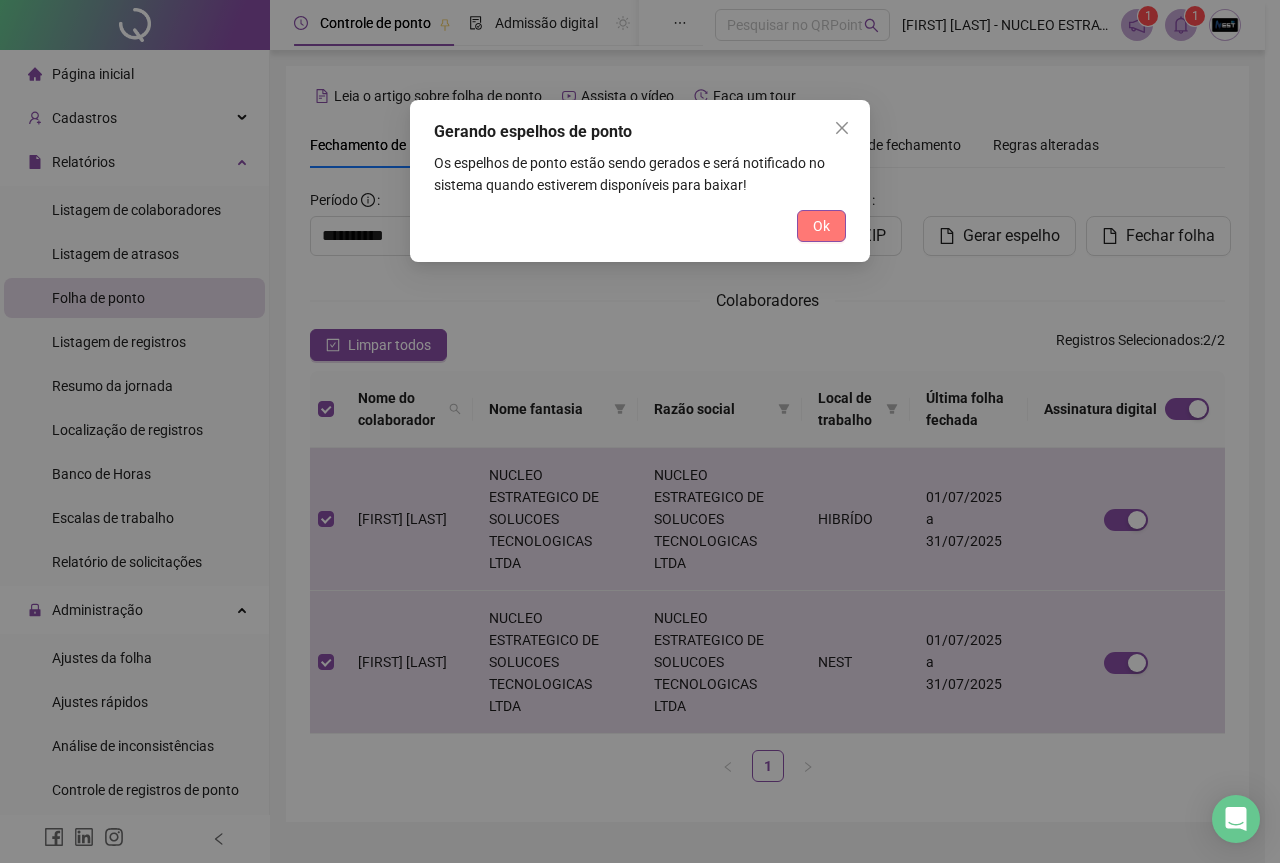 click on "Ok" at bounding box center [821, 226] 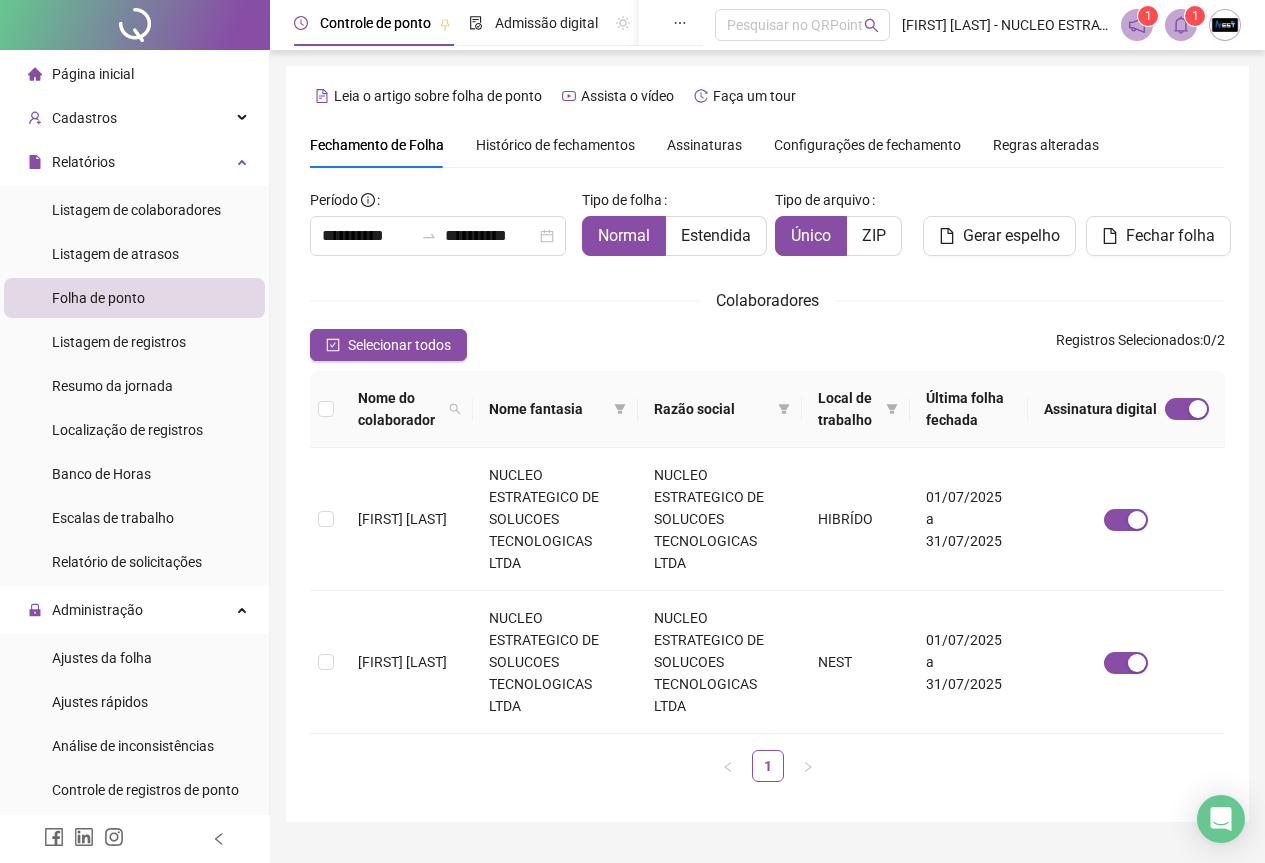 click on "1" at bounding box center [1195, 16] 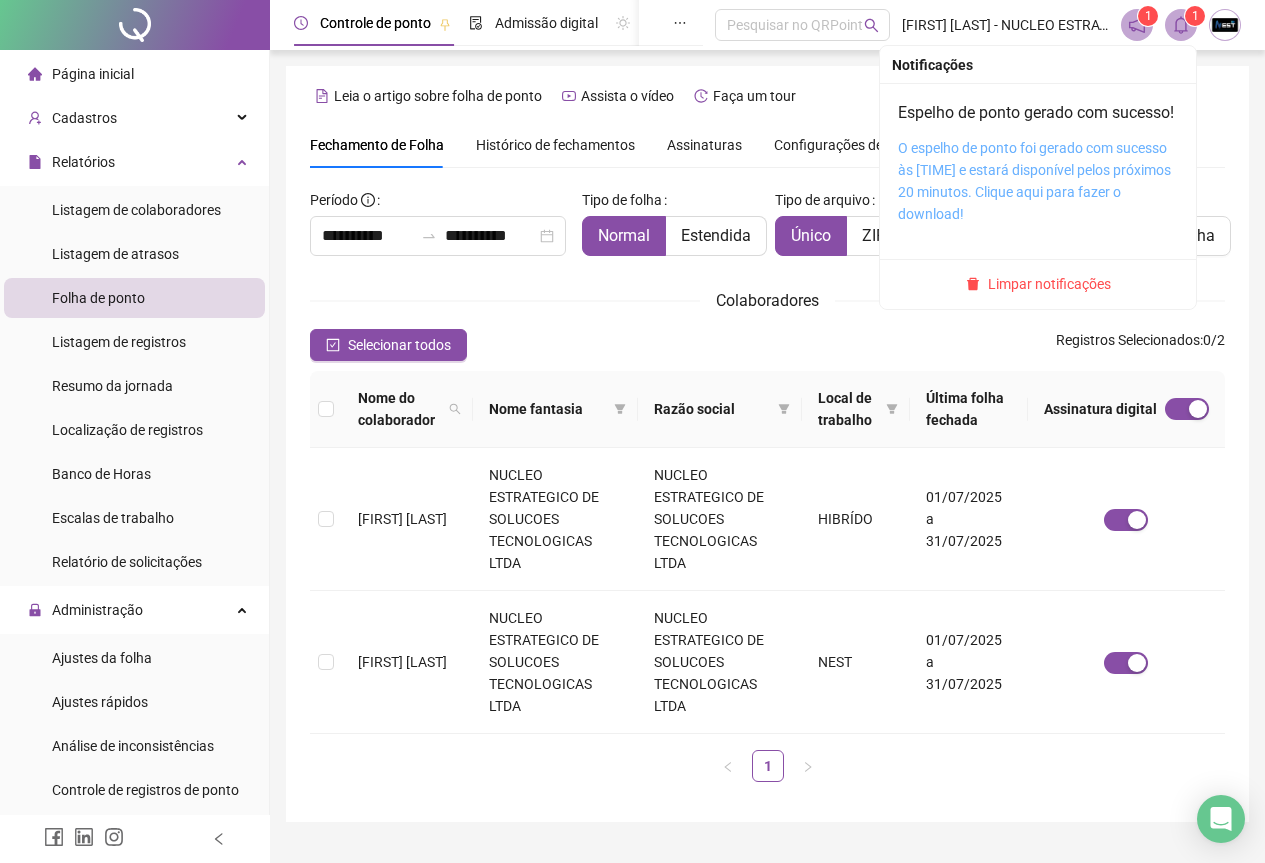 click on "O espelho de ponto foi gerado com sucesso às 11:03:36 e estará disponível pelos próximos 20 minutos.
Clique aqui para fazer o download!" at bounding box center [1034, 181] 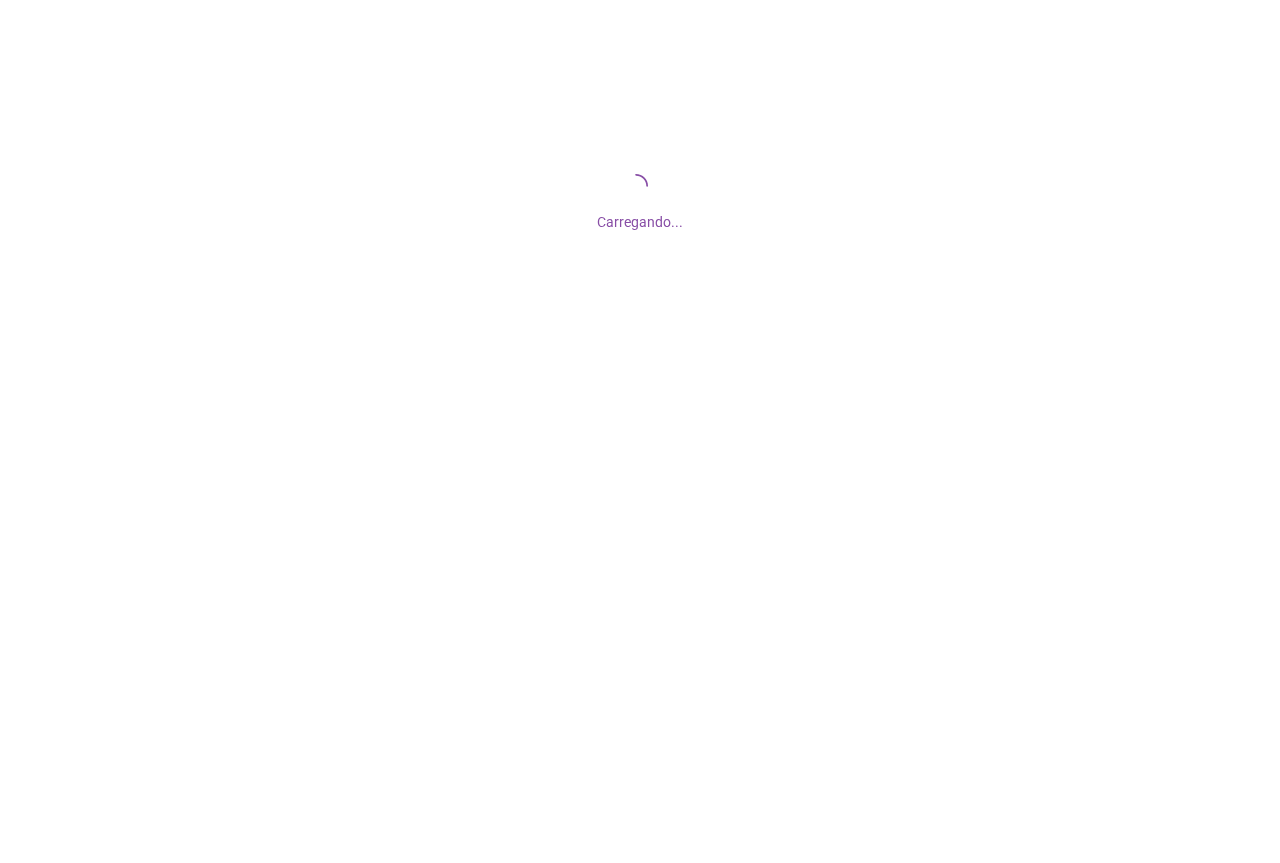 scroll, scrollTop: 0, scrollLeft: 0, axis: both 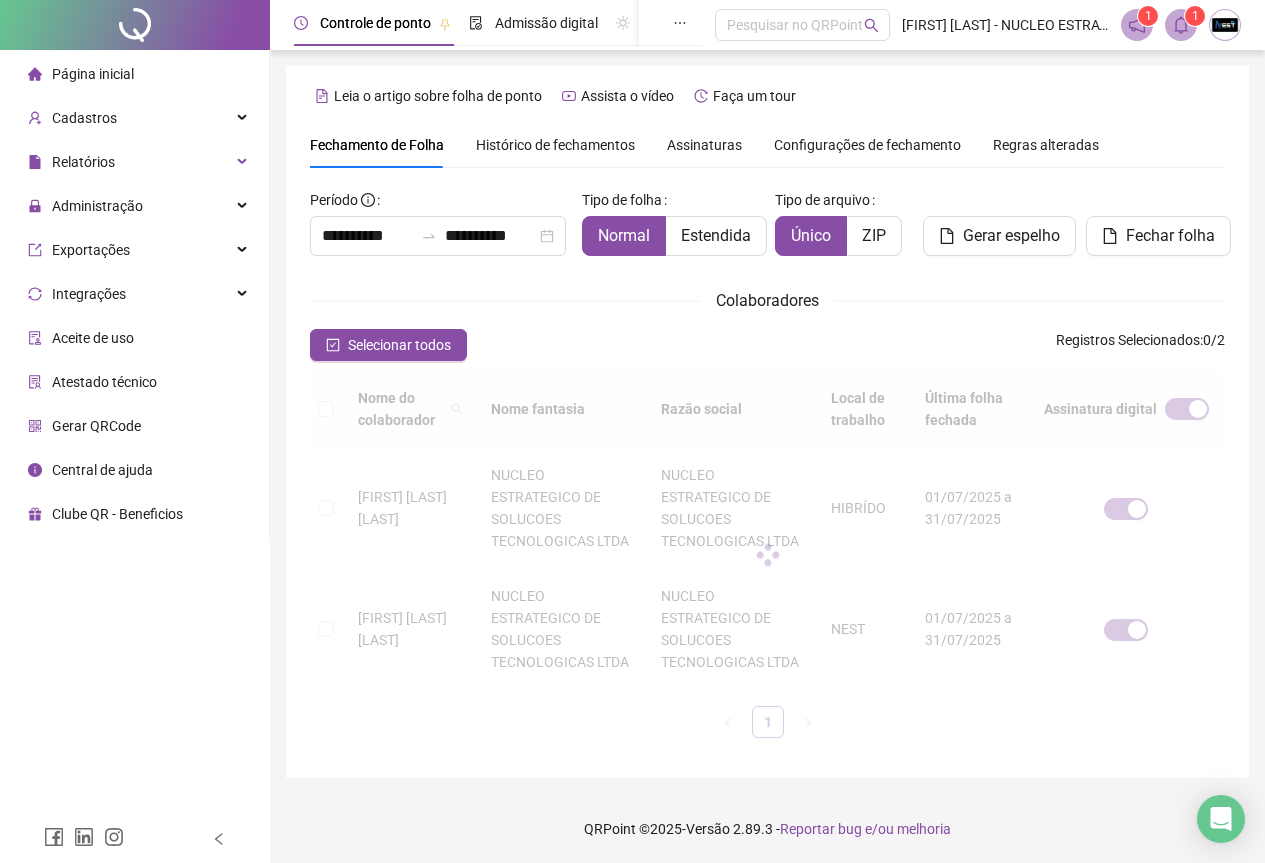 type on "**********" 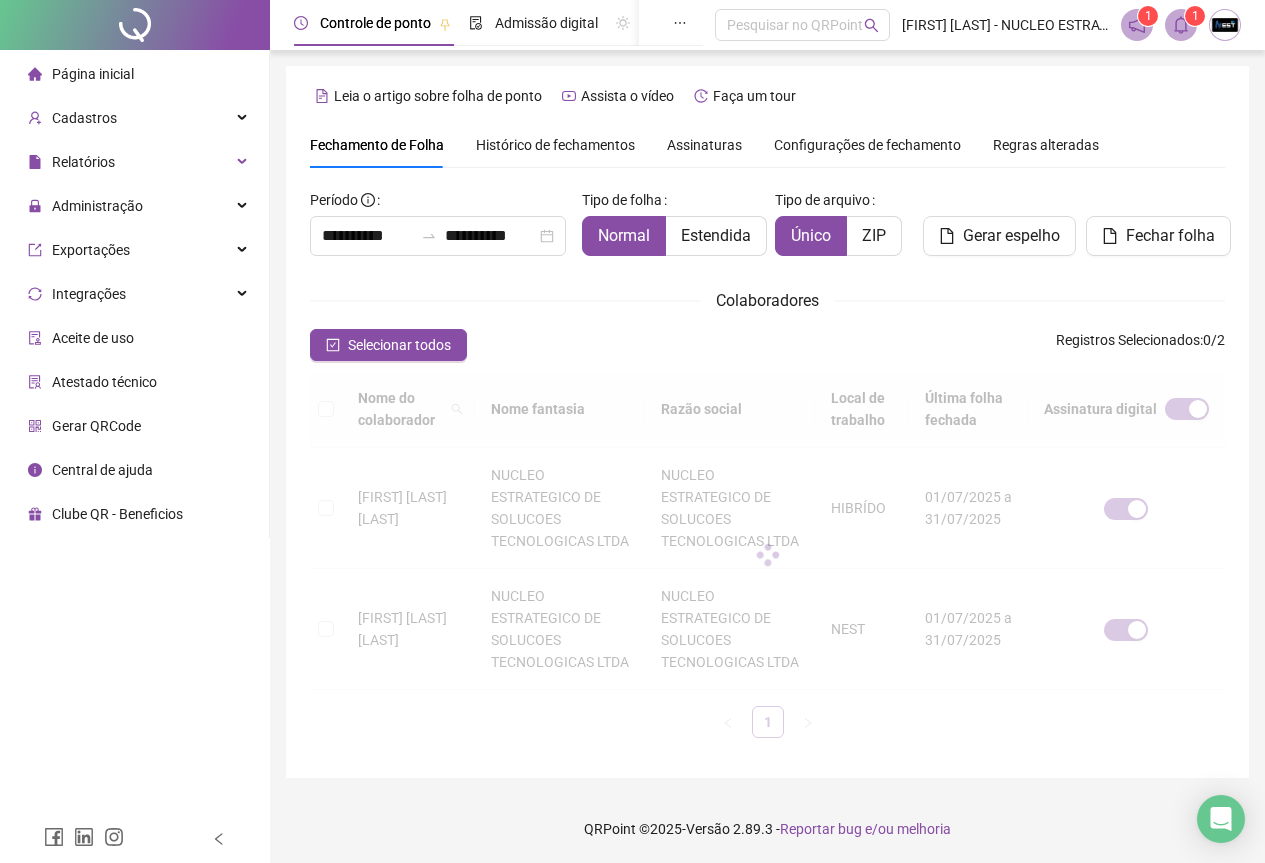 type on "**********" 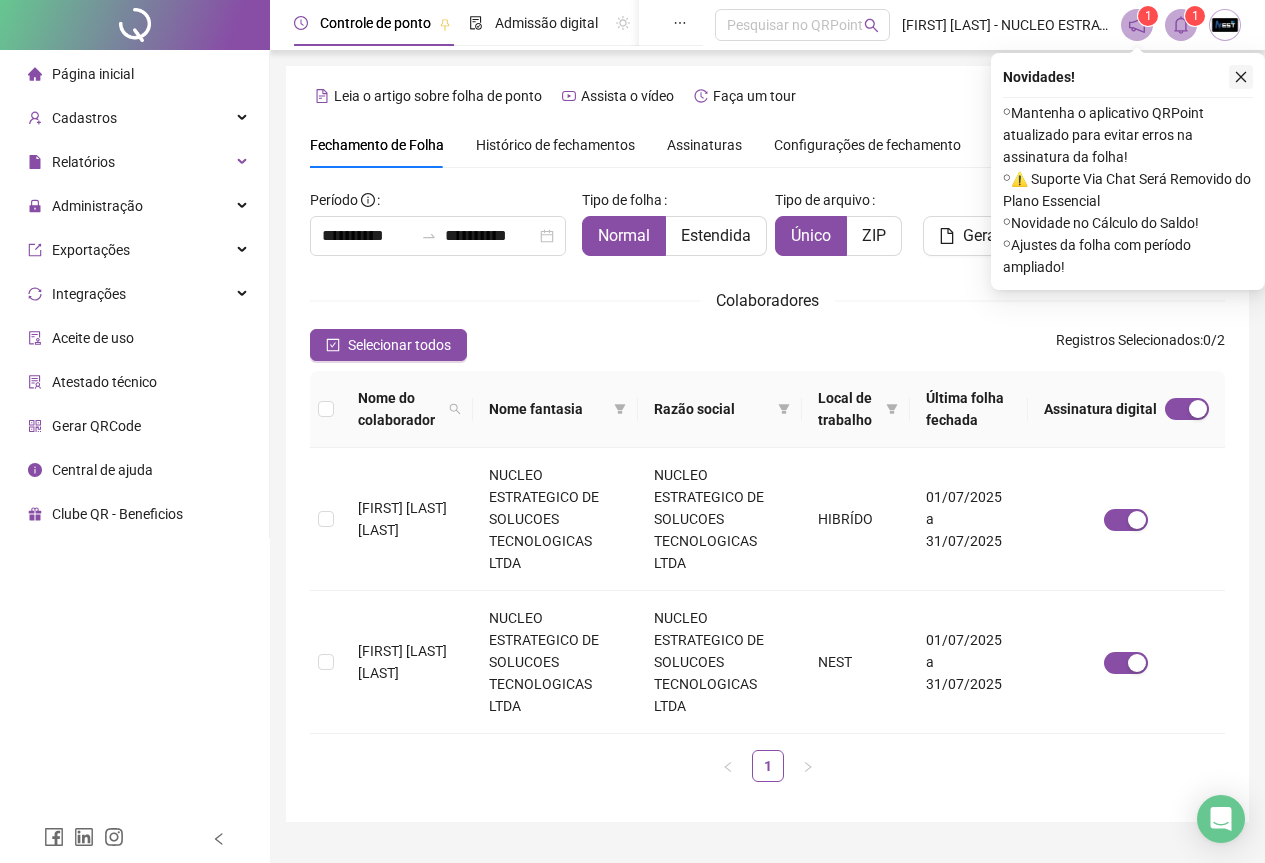 click 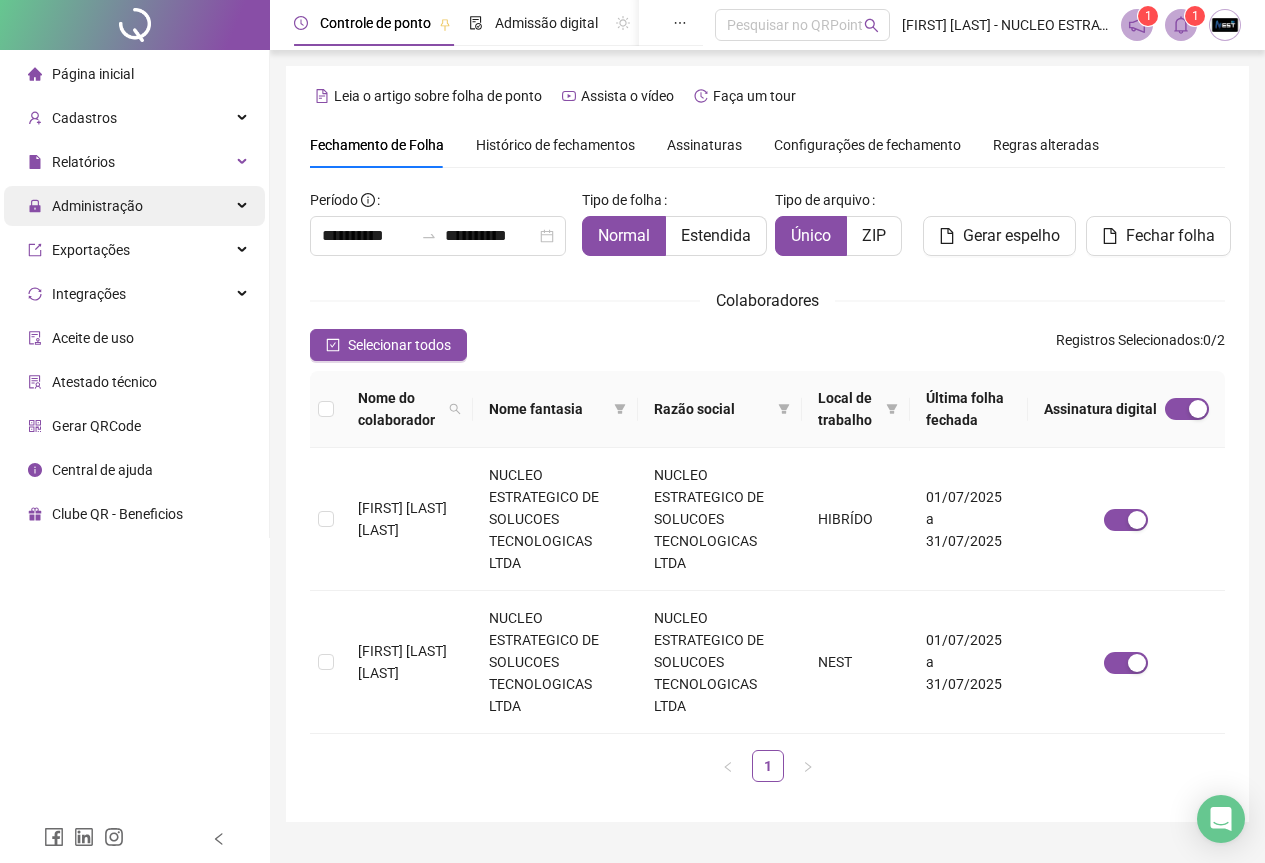 click on "Administração" at bounding box center [134, 206] 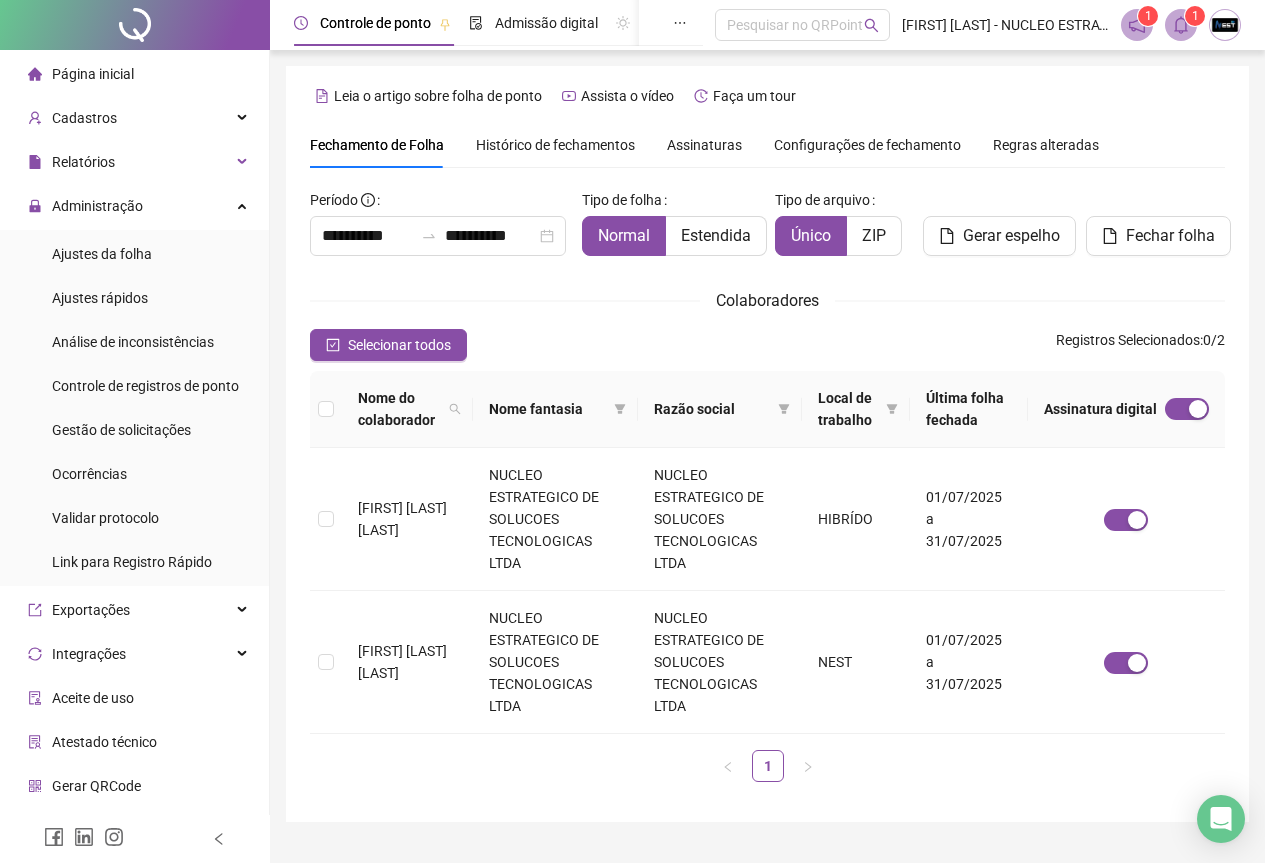 click on "**********" at bounding box center (767, 444) 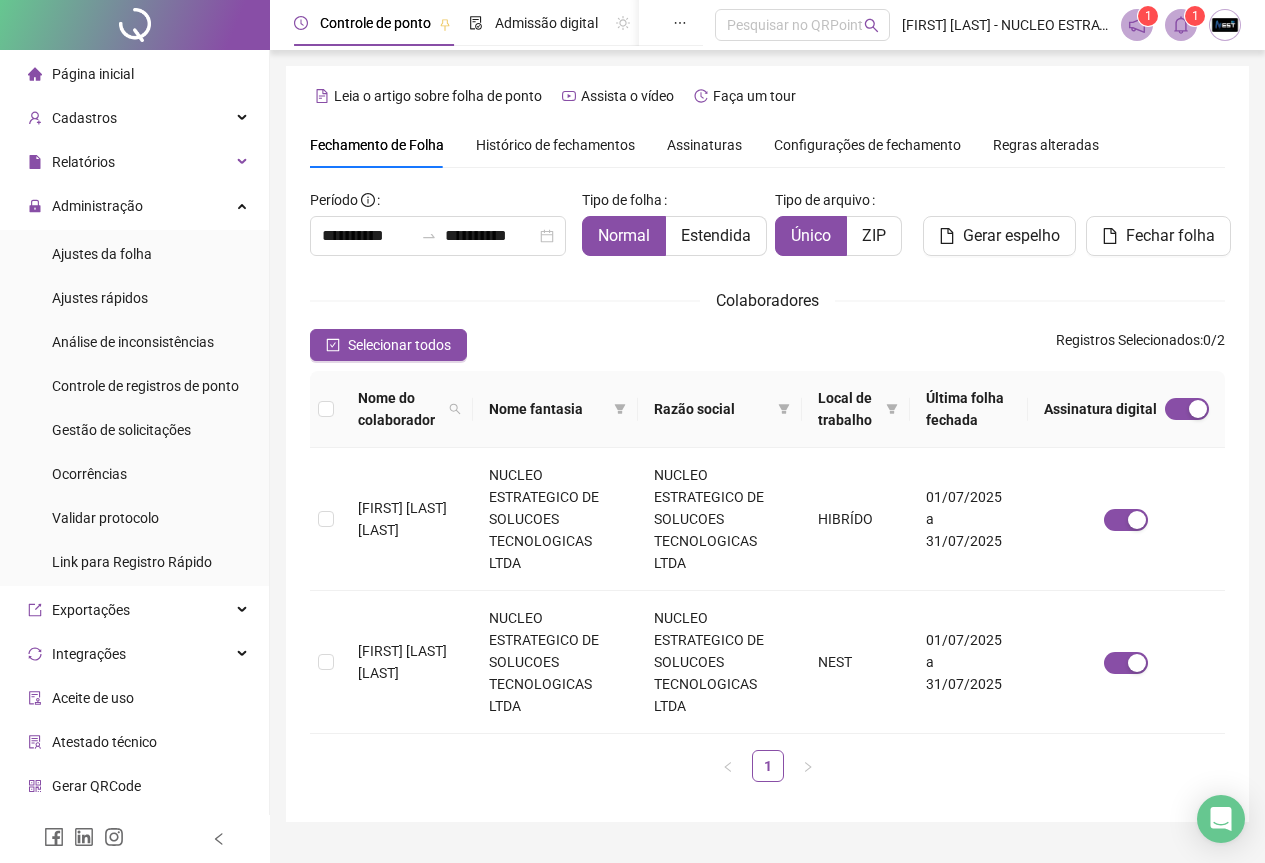 click on "Assinaturas" at bounding box center [704, 145] 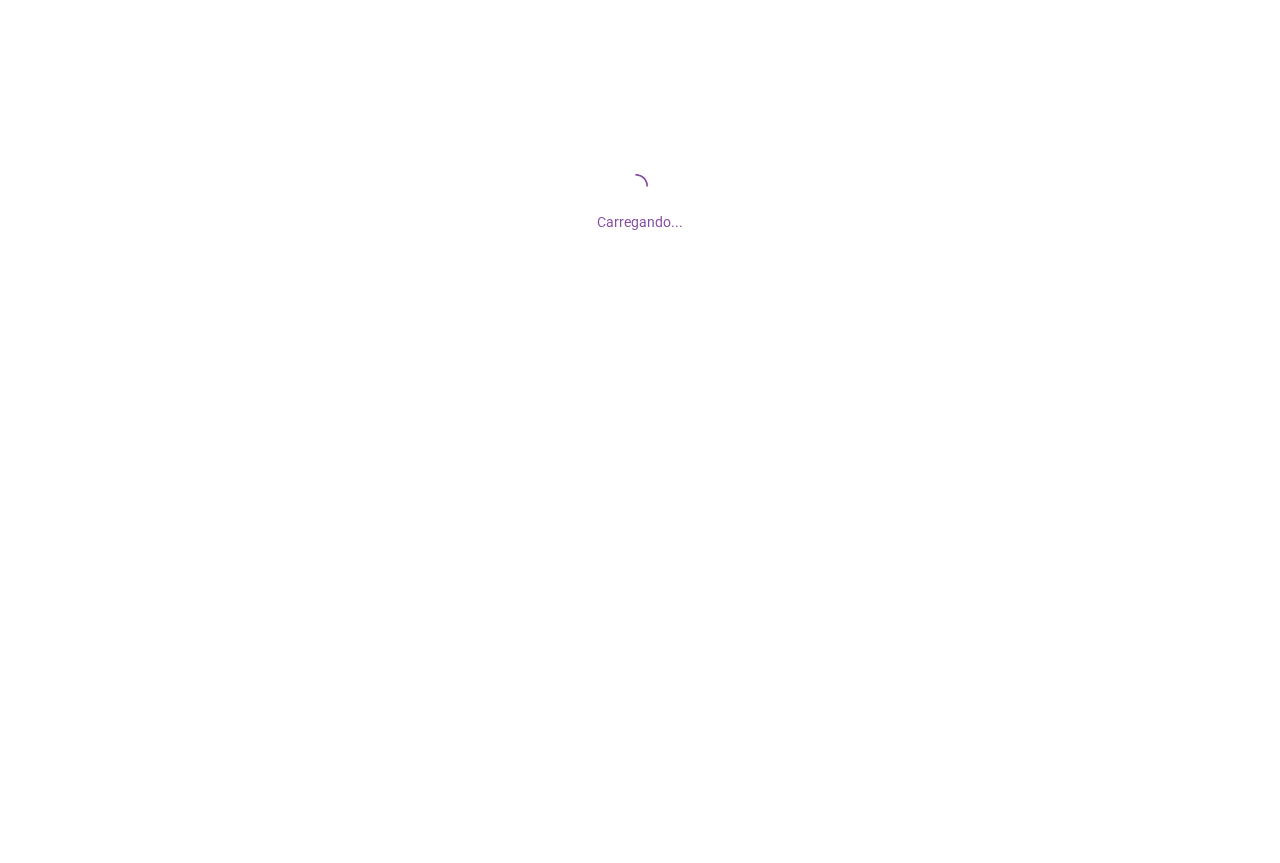 scroll, scrollTop: 0, scrollLeft: 0, axis: both 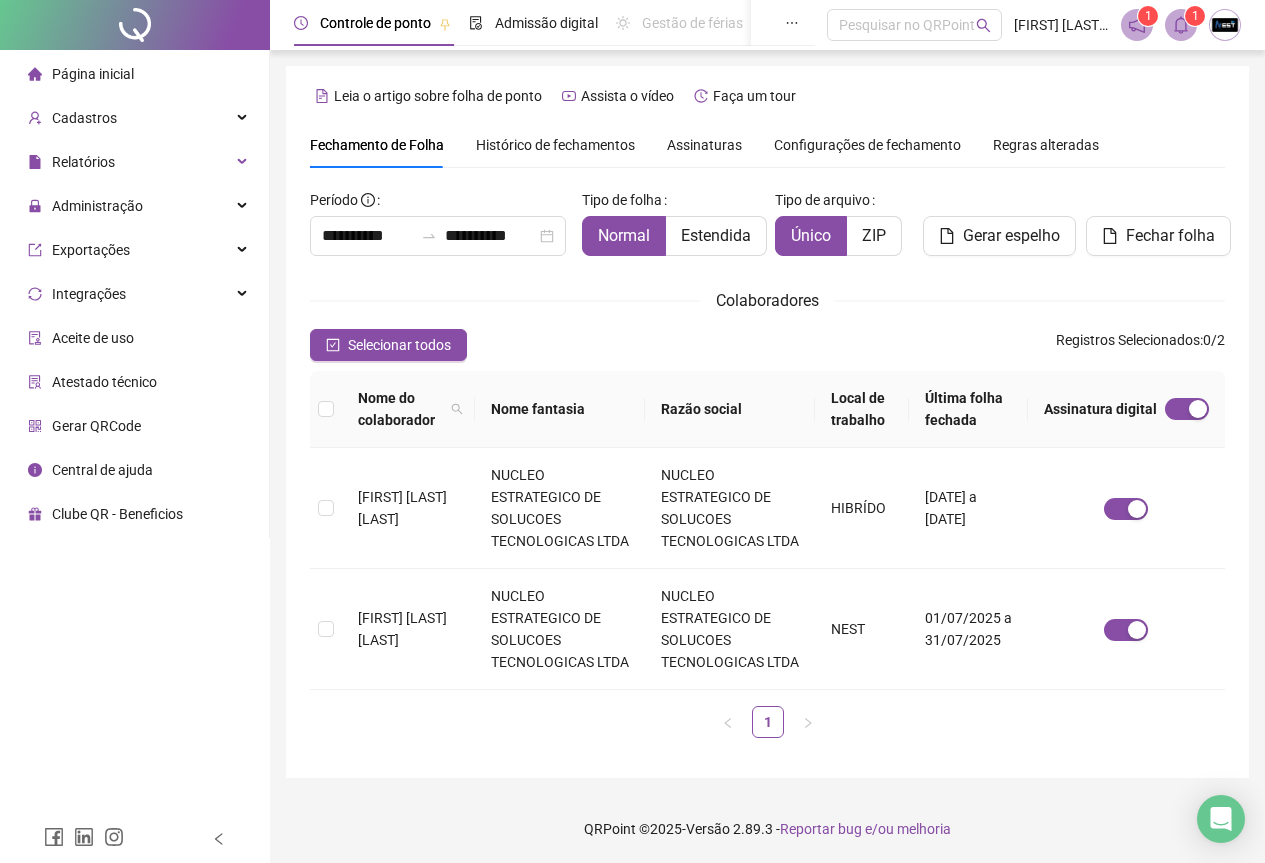 type on "**********" 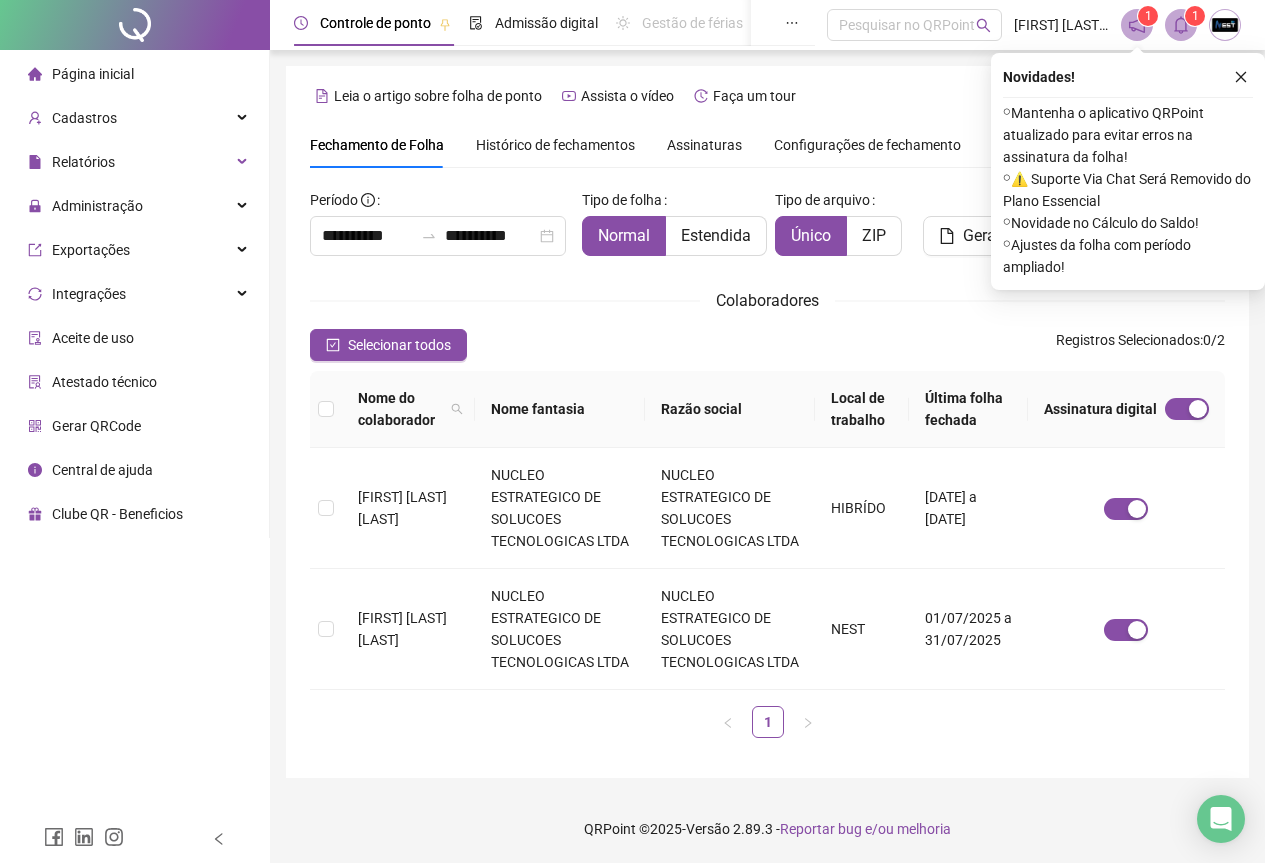 click on "Assinaturas" at bounding box center (704, 145) 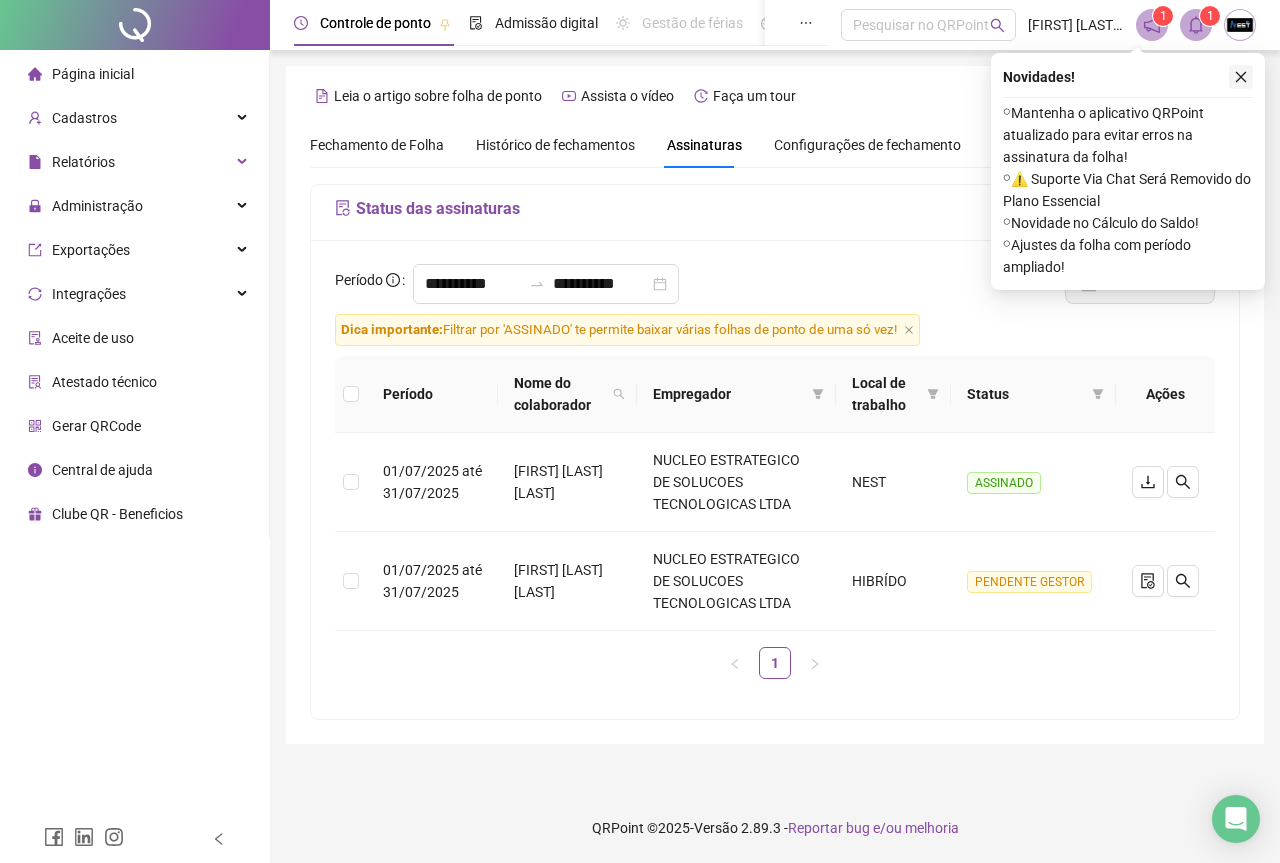 click 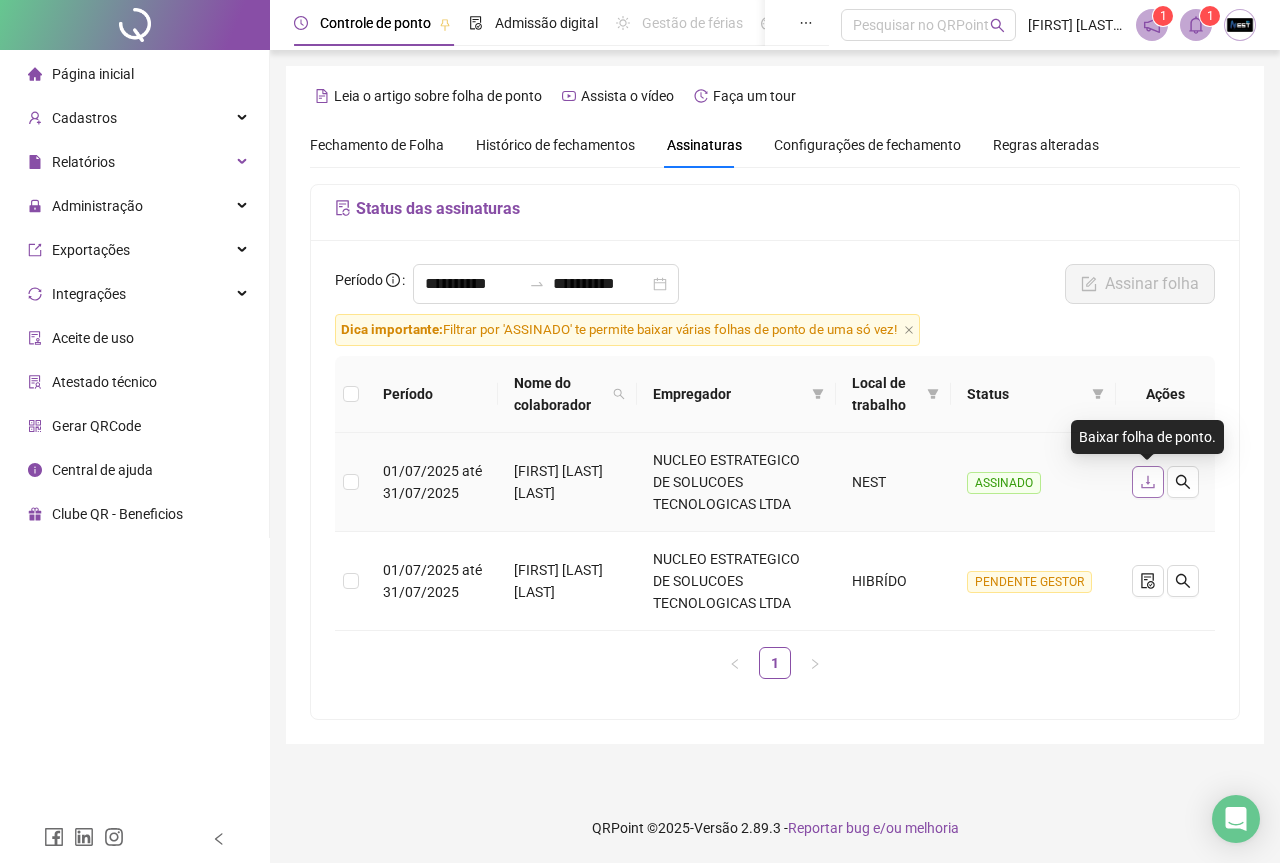 click 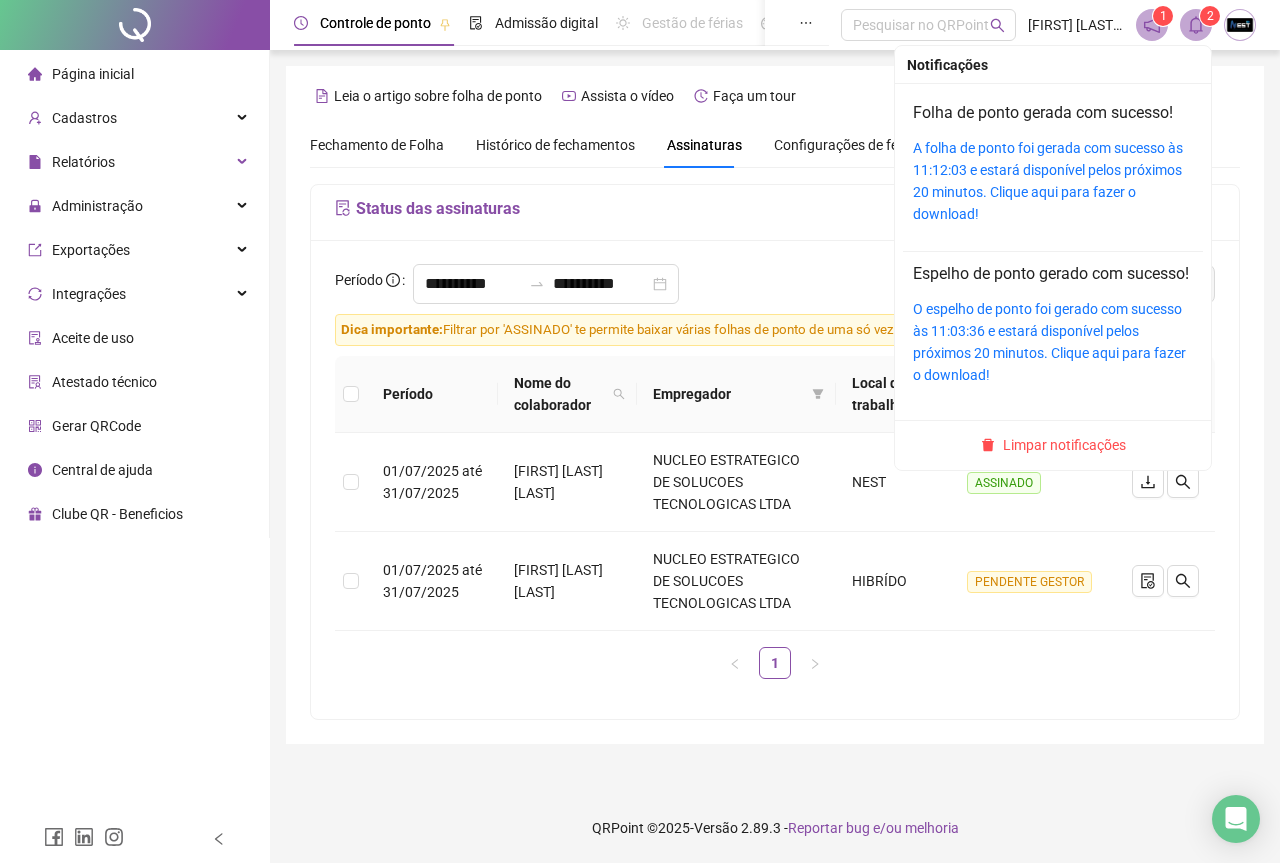 click on "A folha de ponto foi gerada com sucesso às 11:12:03 e estará disponível pelos próximos 20 minutos.
Clique aqui para fazer o download!" at bounding box center (1053, 181) 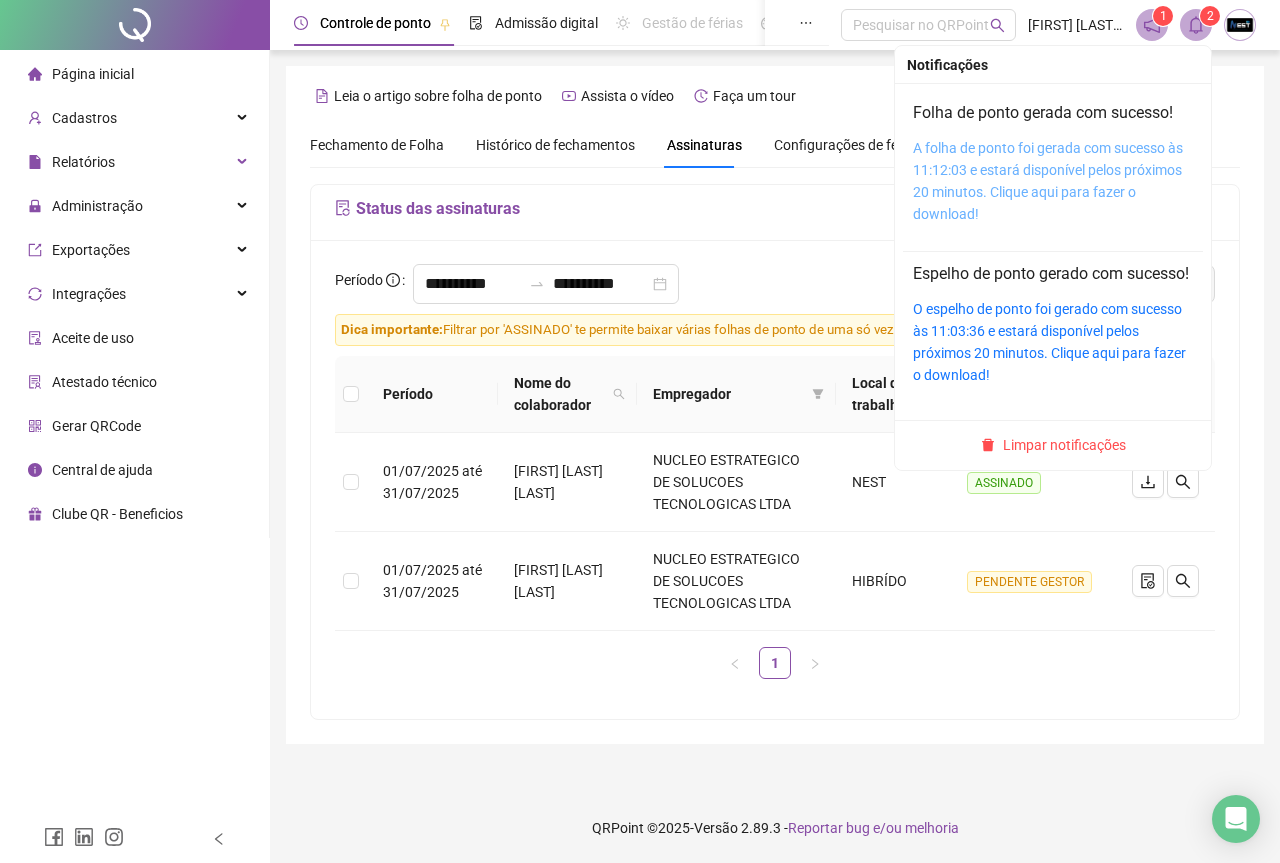 click on "A folha de ponto foi gerada com sucesso às 11:12:03 e estará disponível pelos próximos 20 minutos.
Clique aqui para fazer o download!" at bounding box center [1048, 181] 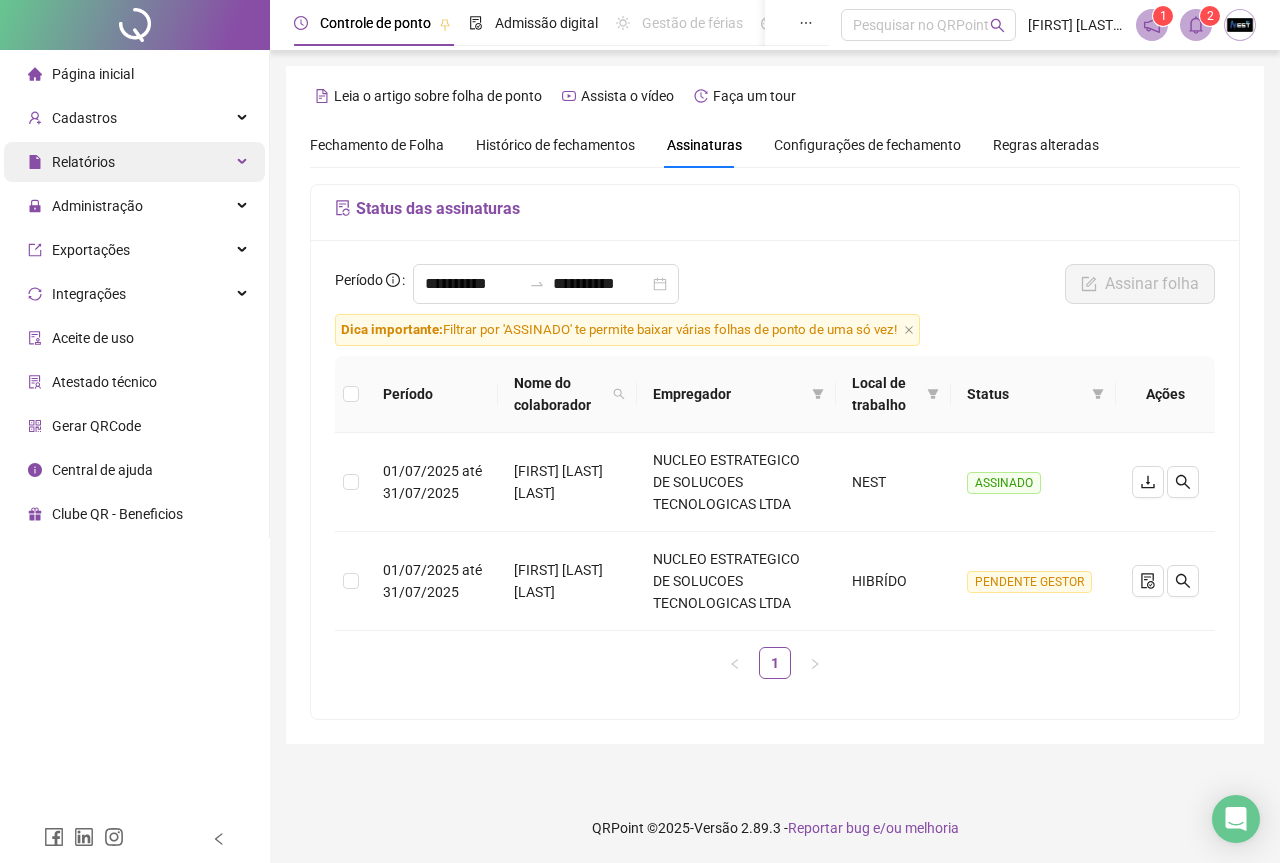 click on "Relatórios" at bounding box center (83, 162) 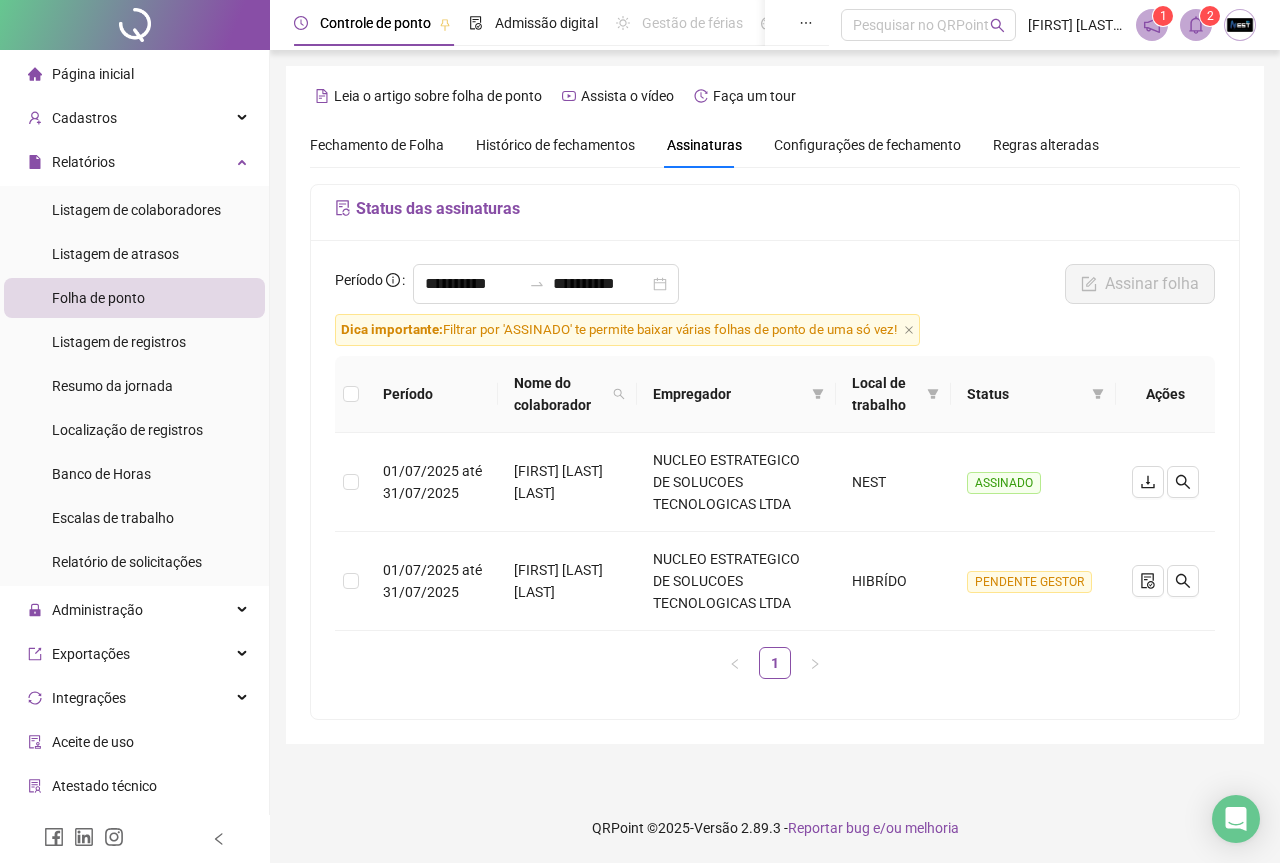 click on "Folha de ponto" at bounding box center [98, 298] 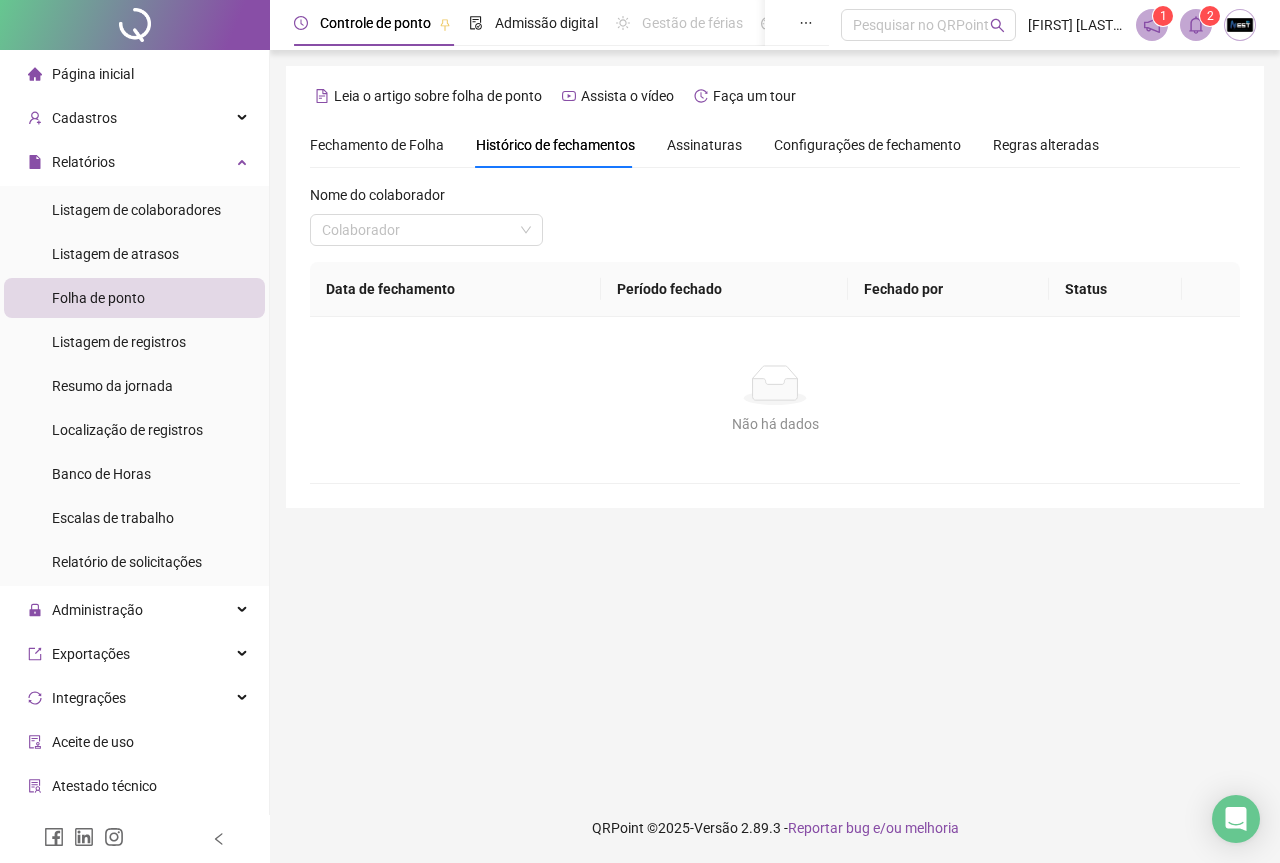 click on "Assinaturas" at bounding box center (704, 145) 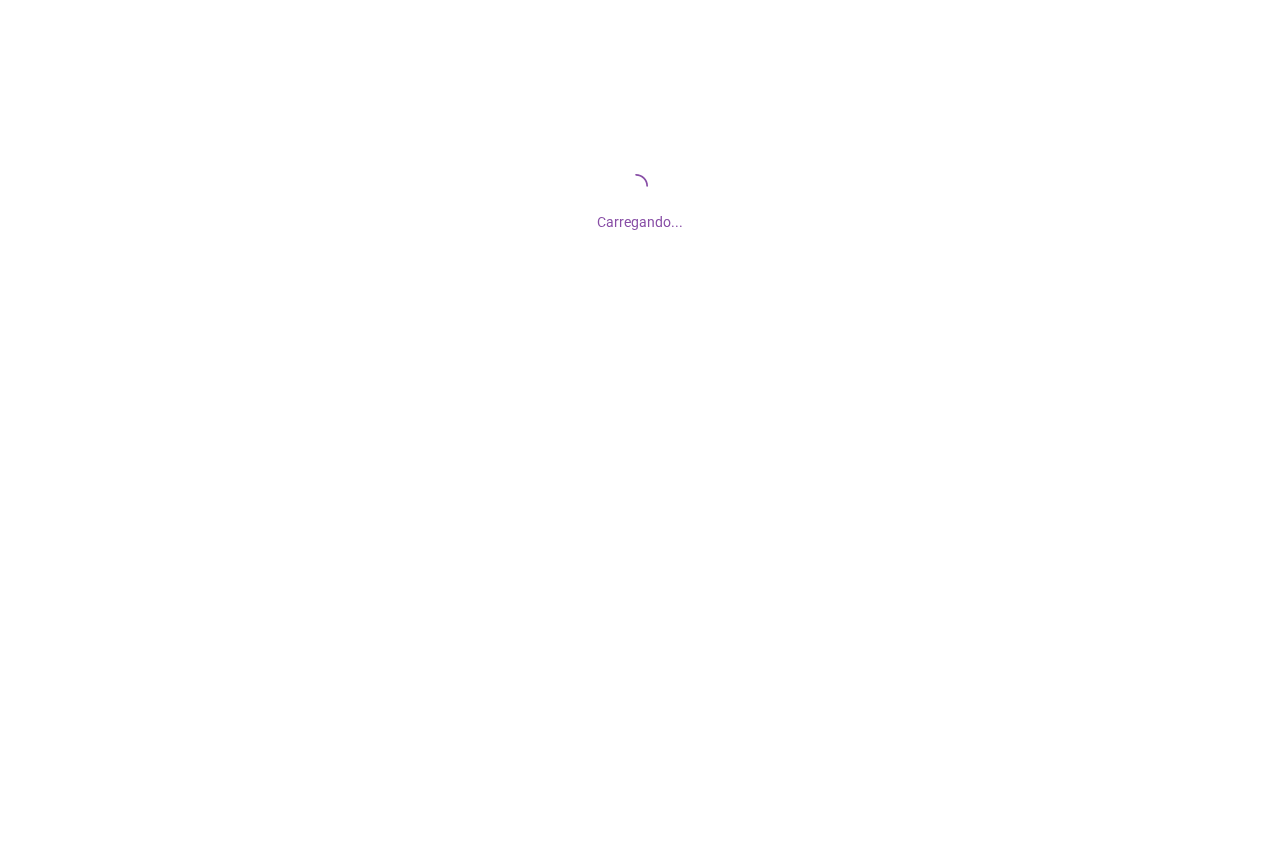 scroll, scrollTop: 0, scrollLeft: 0, axis: both 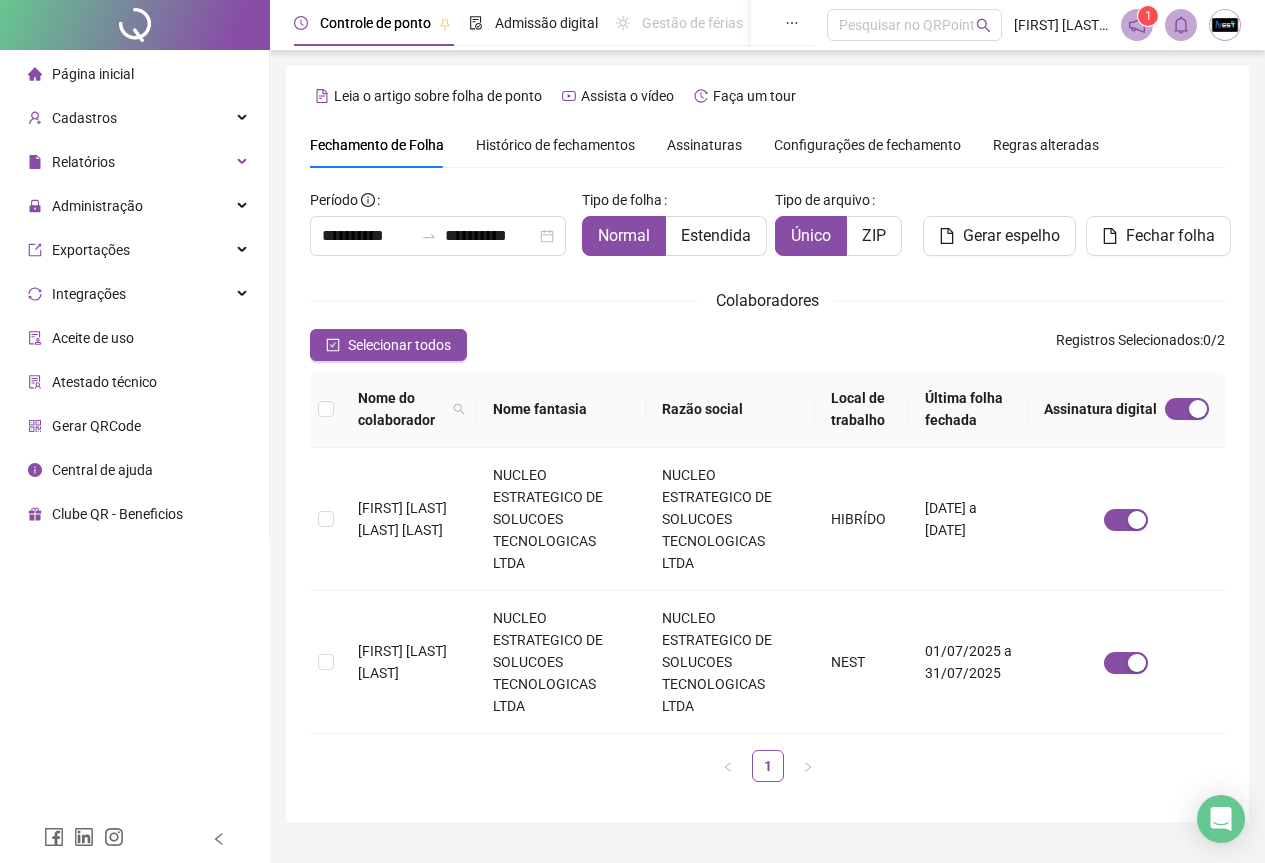 type on "**********" 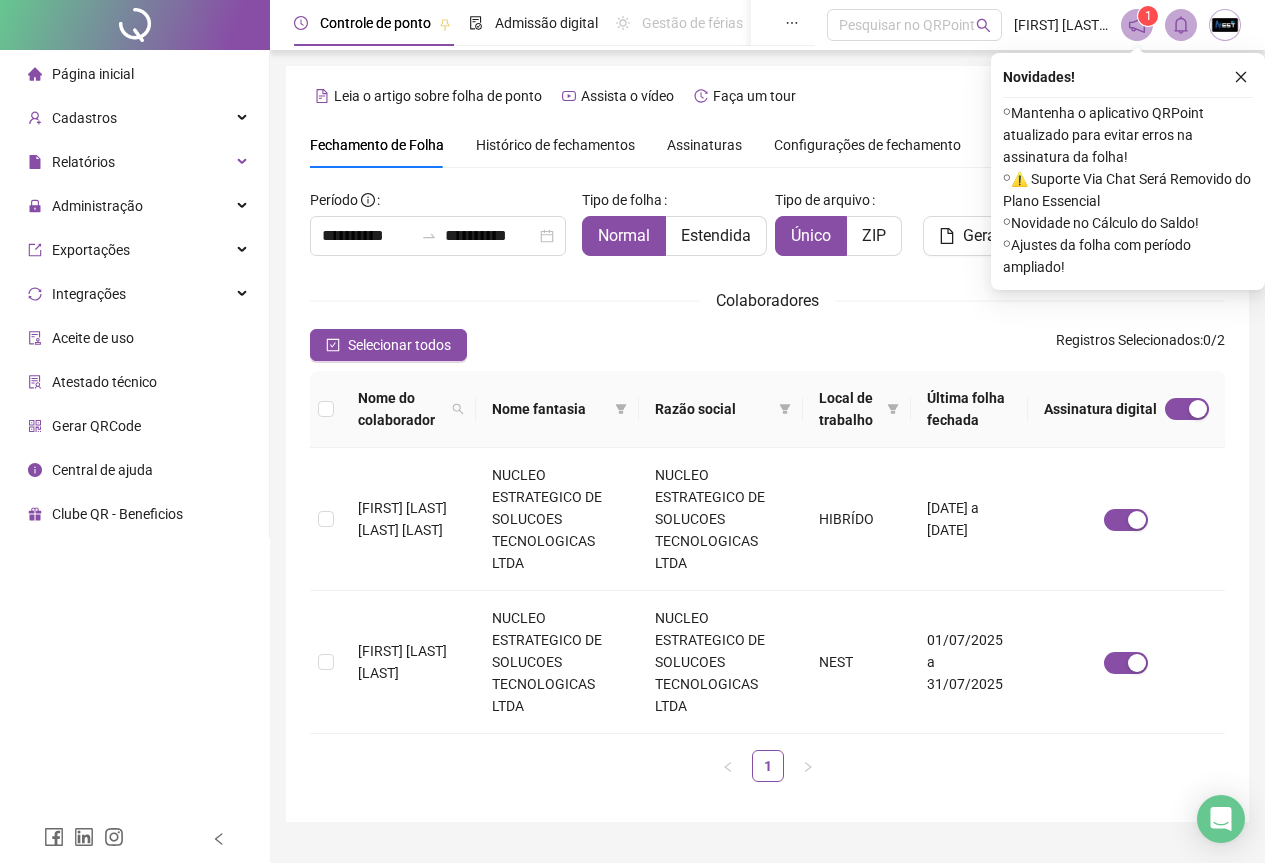 click on "Assinaturas" at bounding box center [704, 145] 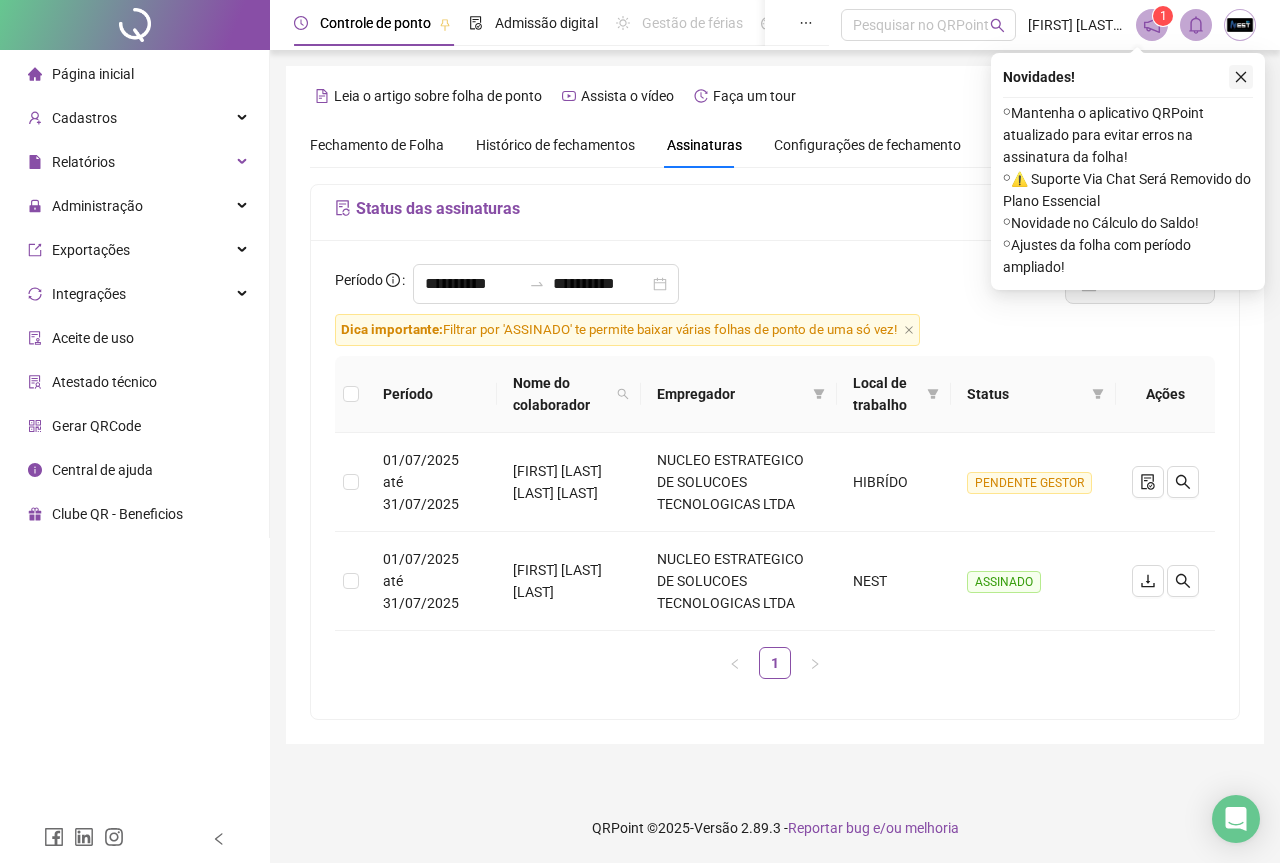 click 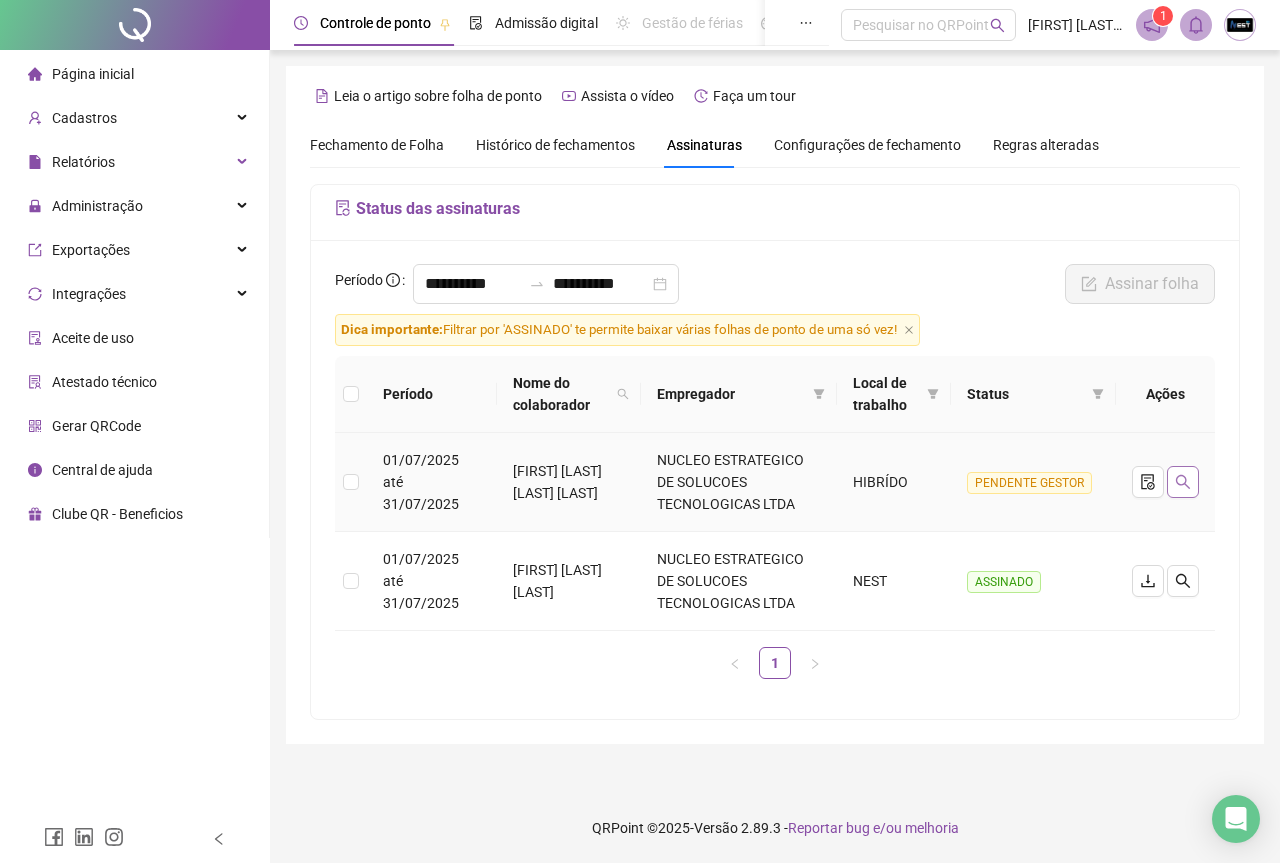 click 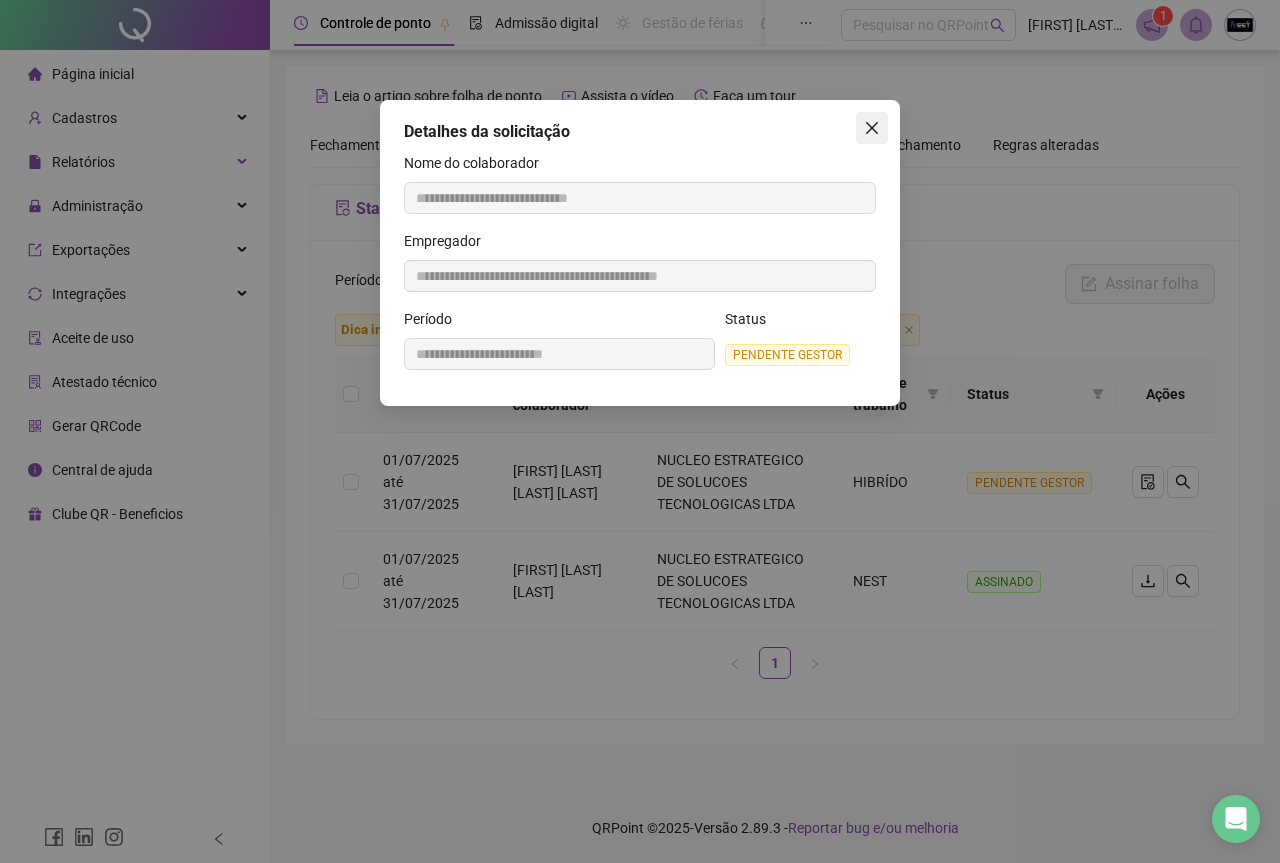 click 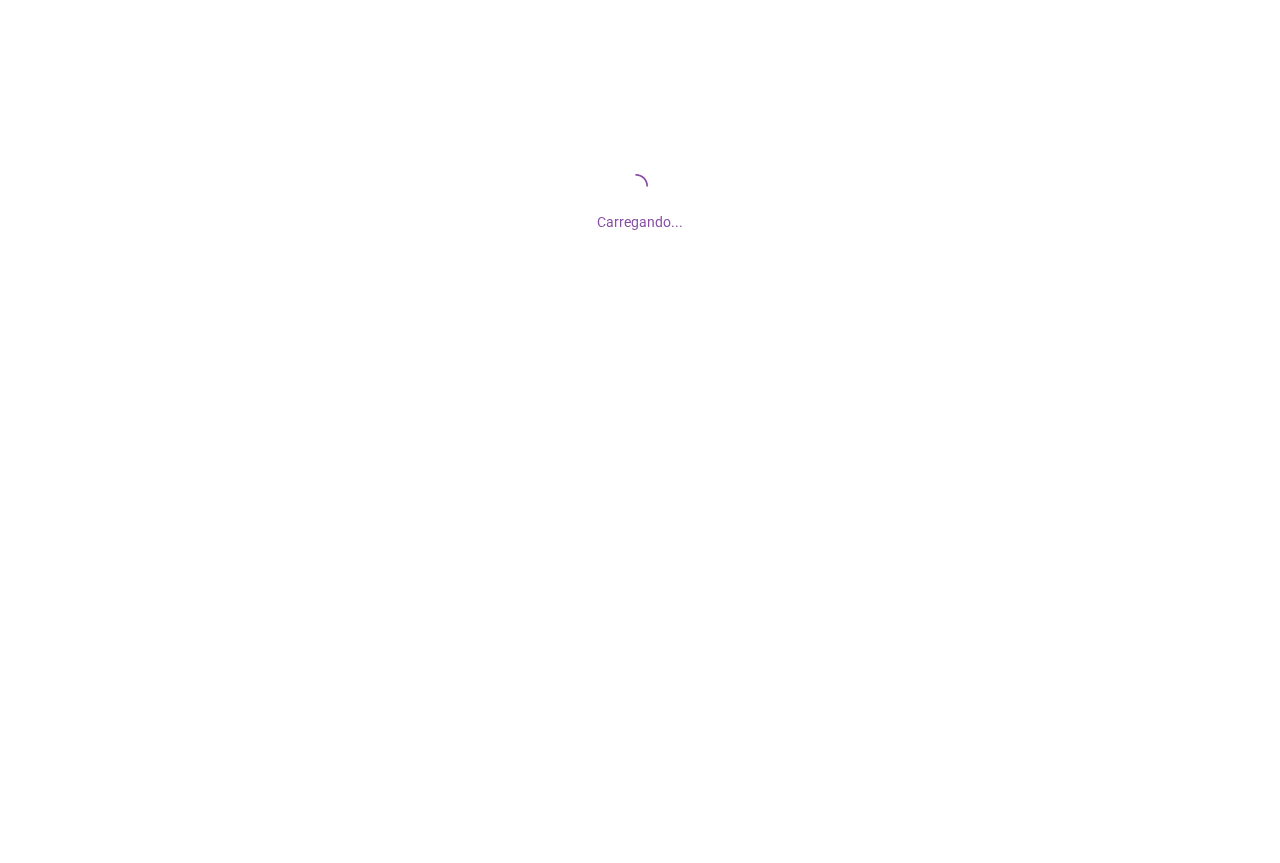 scroll, scrollTop: 0, scrollLeft: 0, axis: both 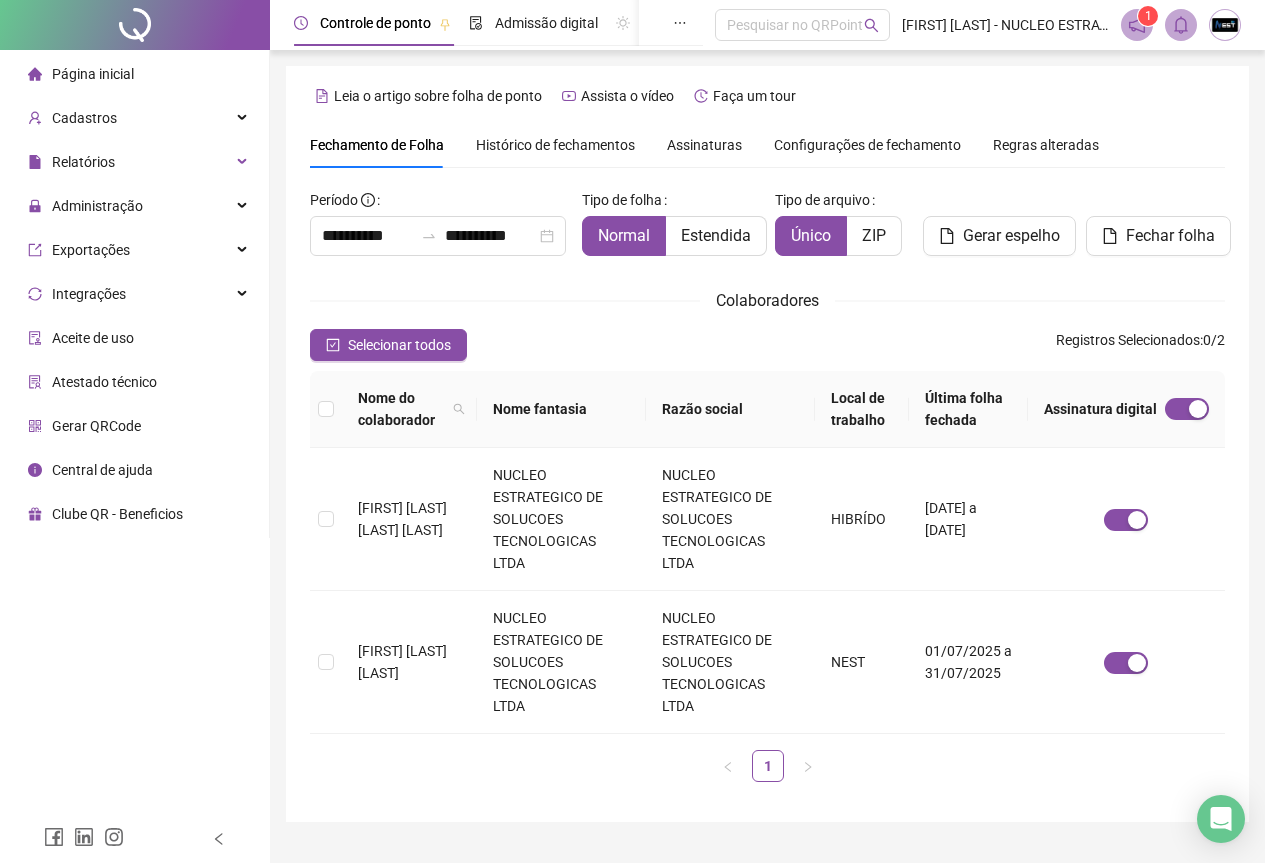 type on "**********" 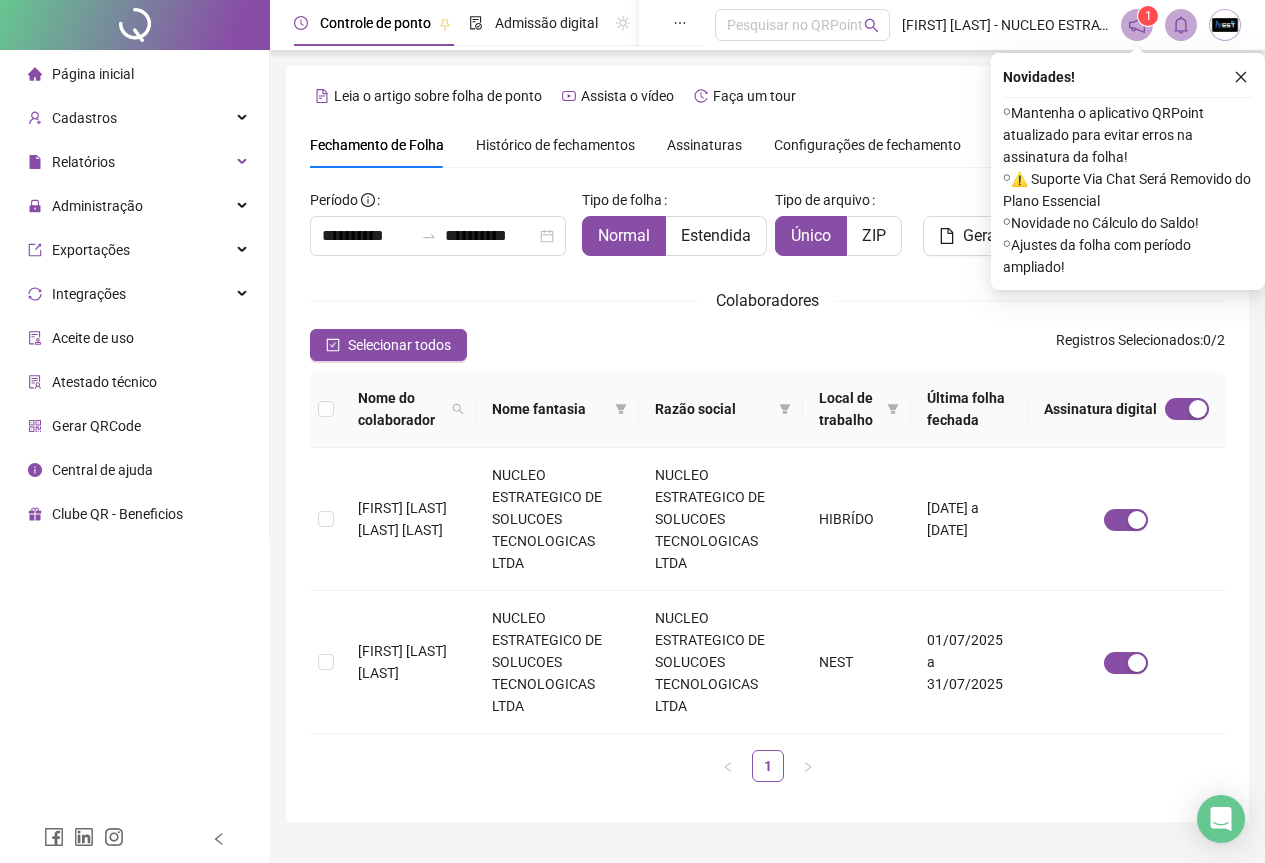 click on "Assinaturas" at bounding box center (704, 145) 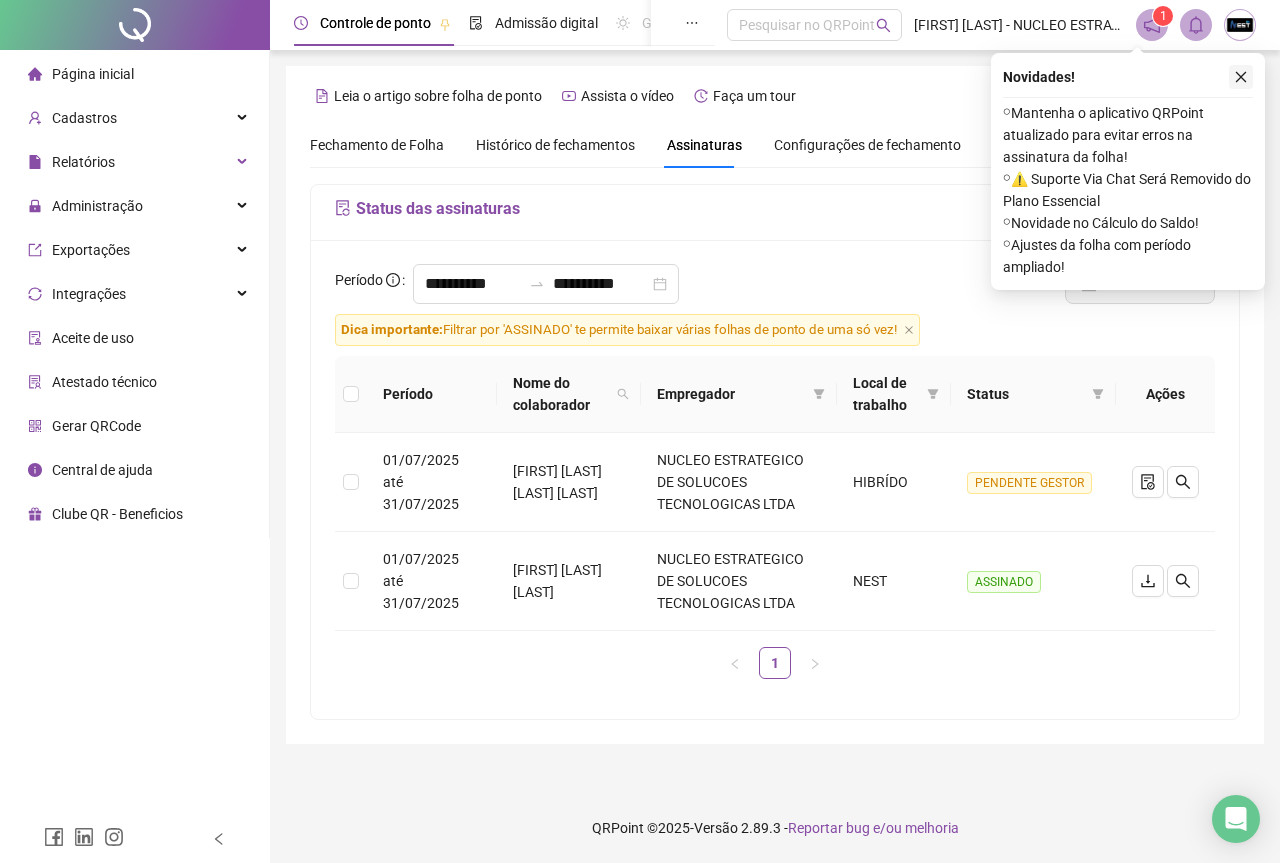 click at bounding box center (1241, 77) 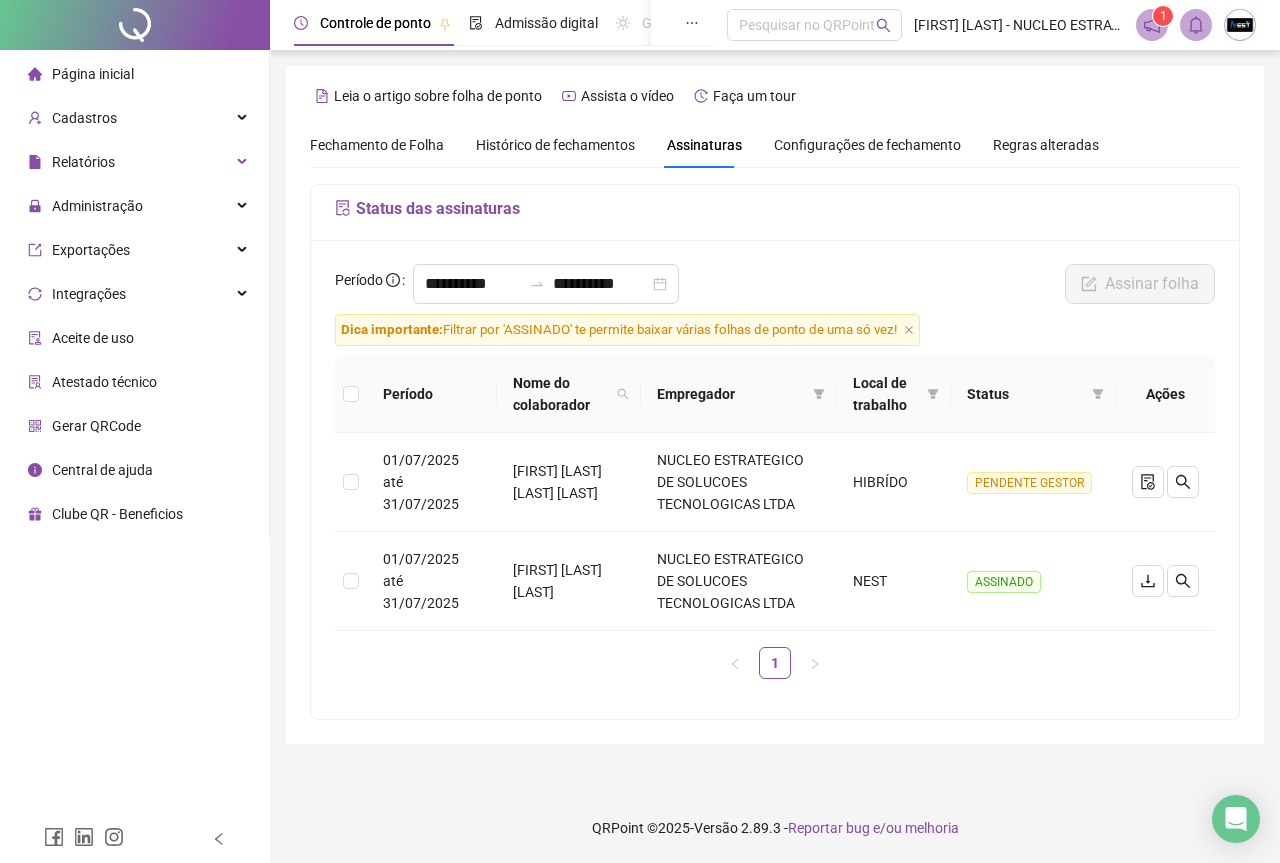 click at bounding box center (1240, 25) 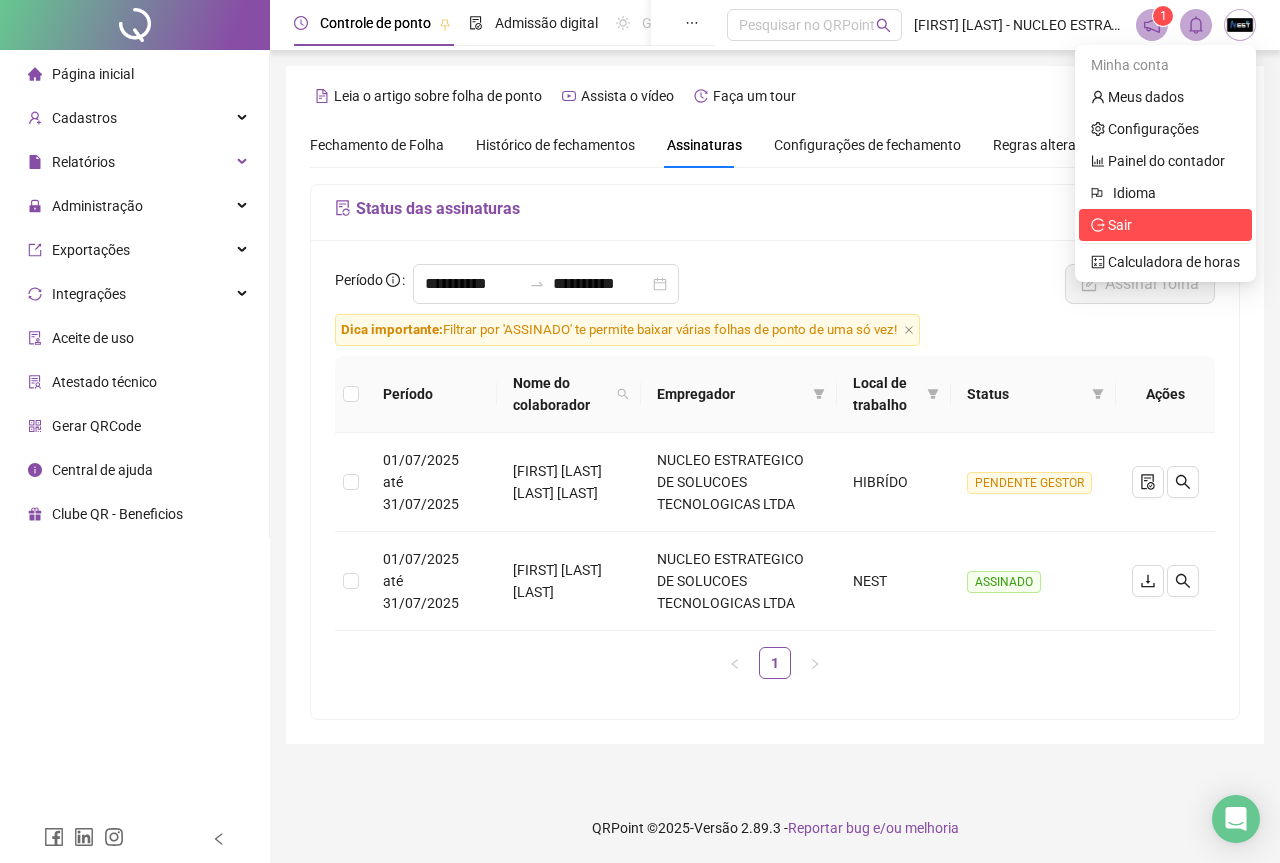 click on "Sair" at bounding box center (1165, 225) 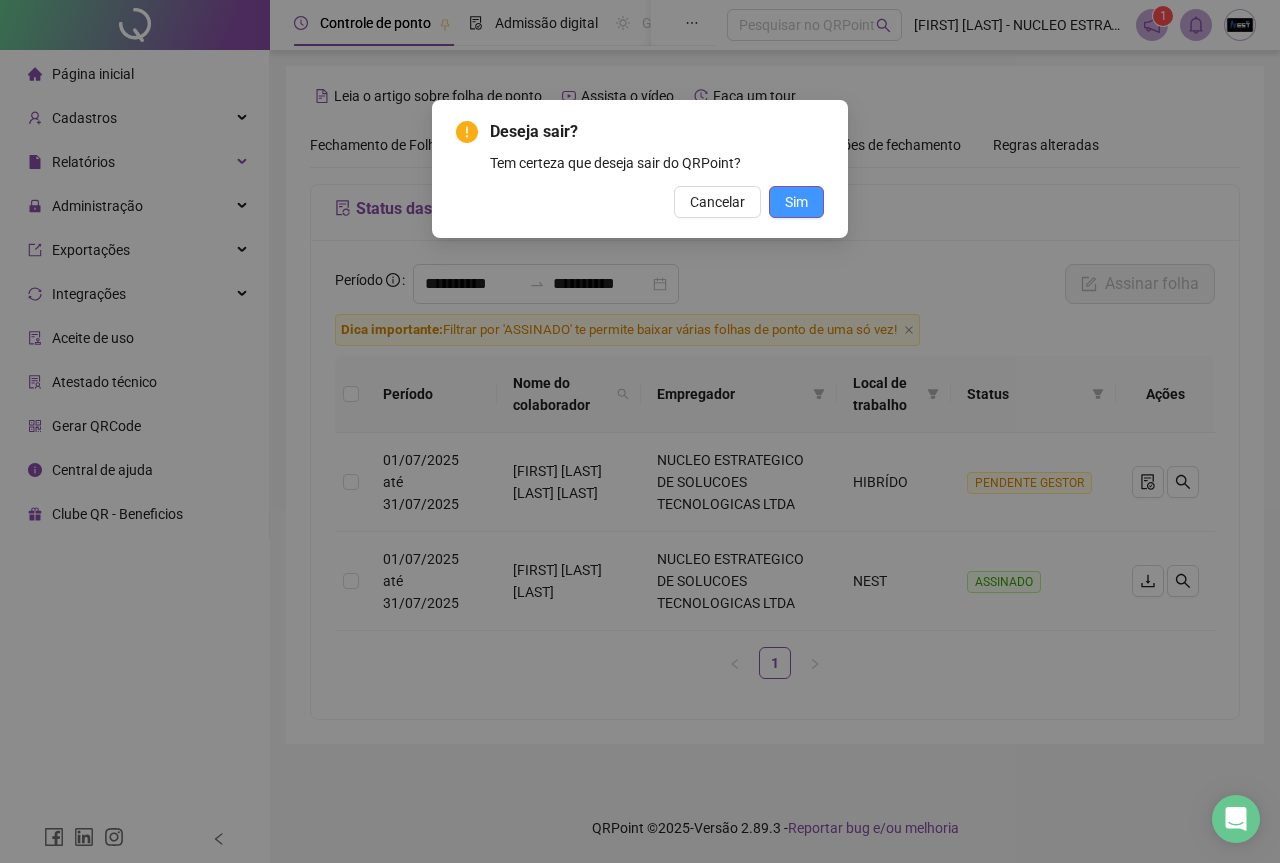 click on "Sim" at bounding box center (796, 202) 